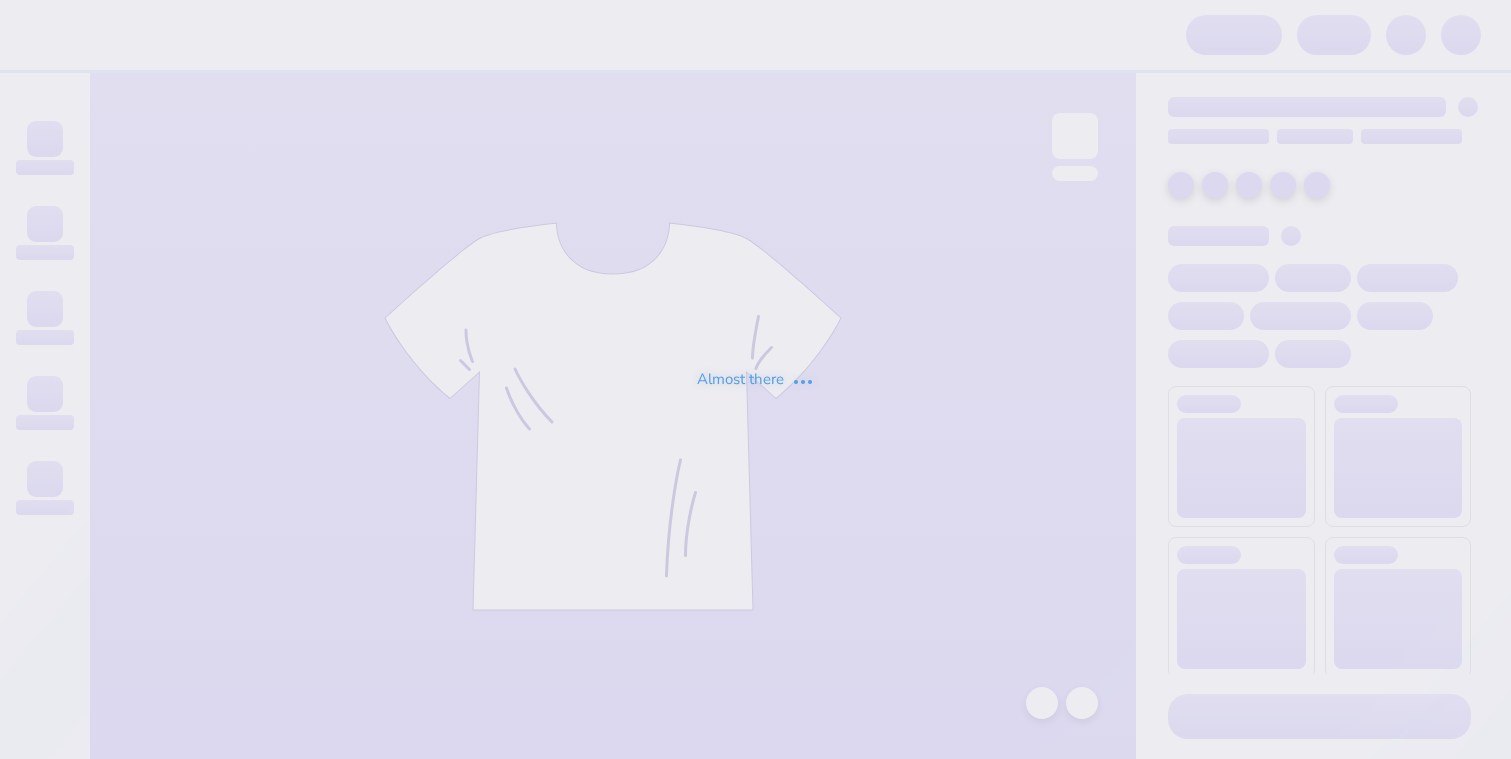 scroll, scrollTop: 0, scrollLeft: 0, axis: both 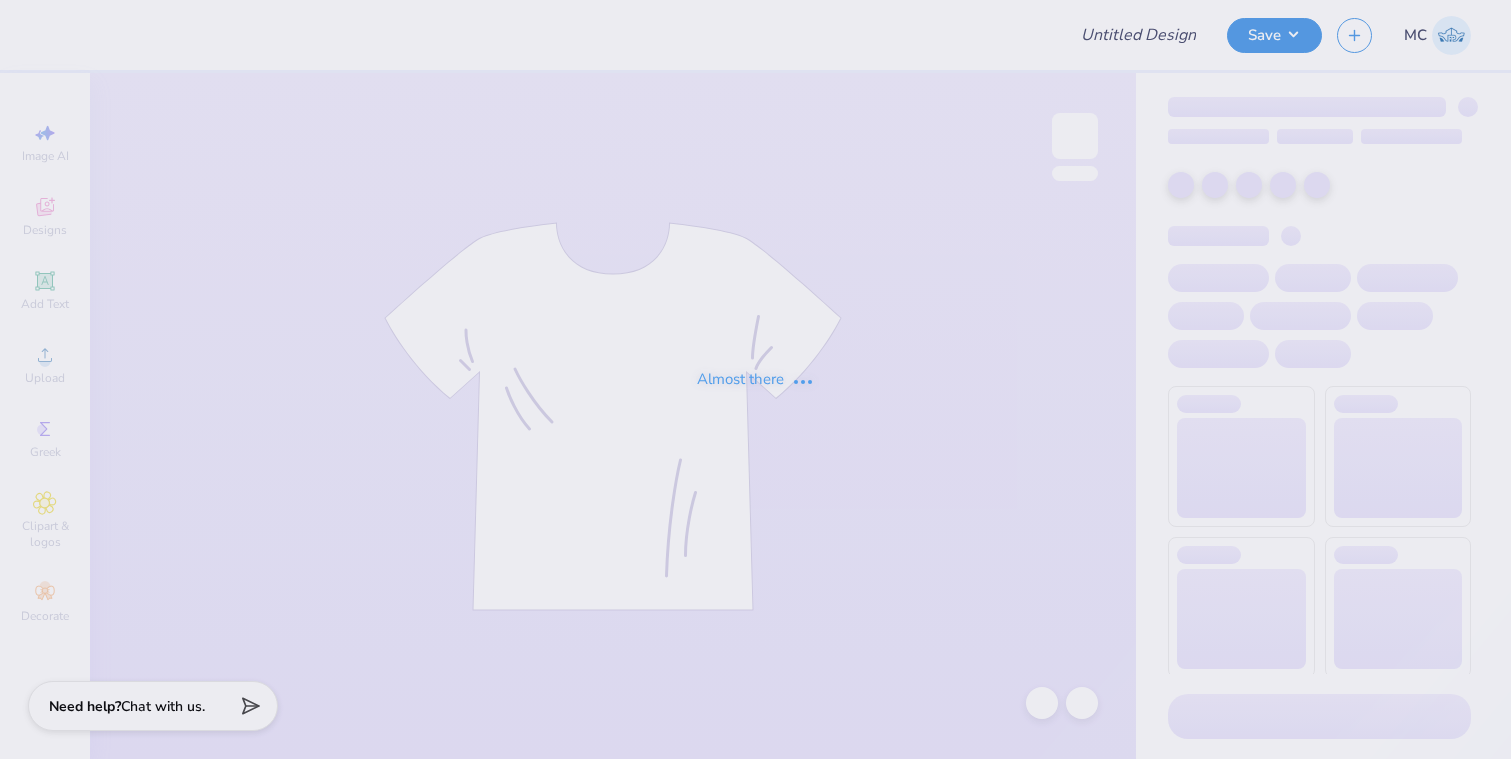 type on "op 1" 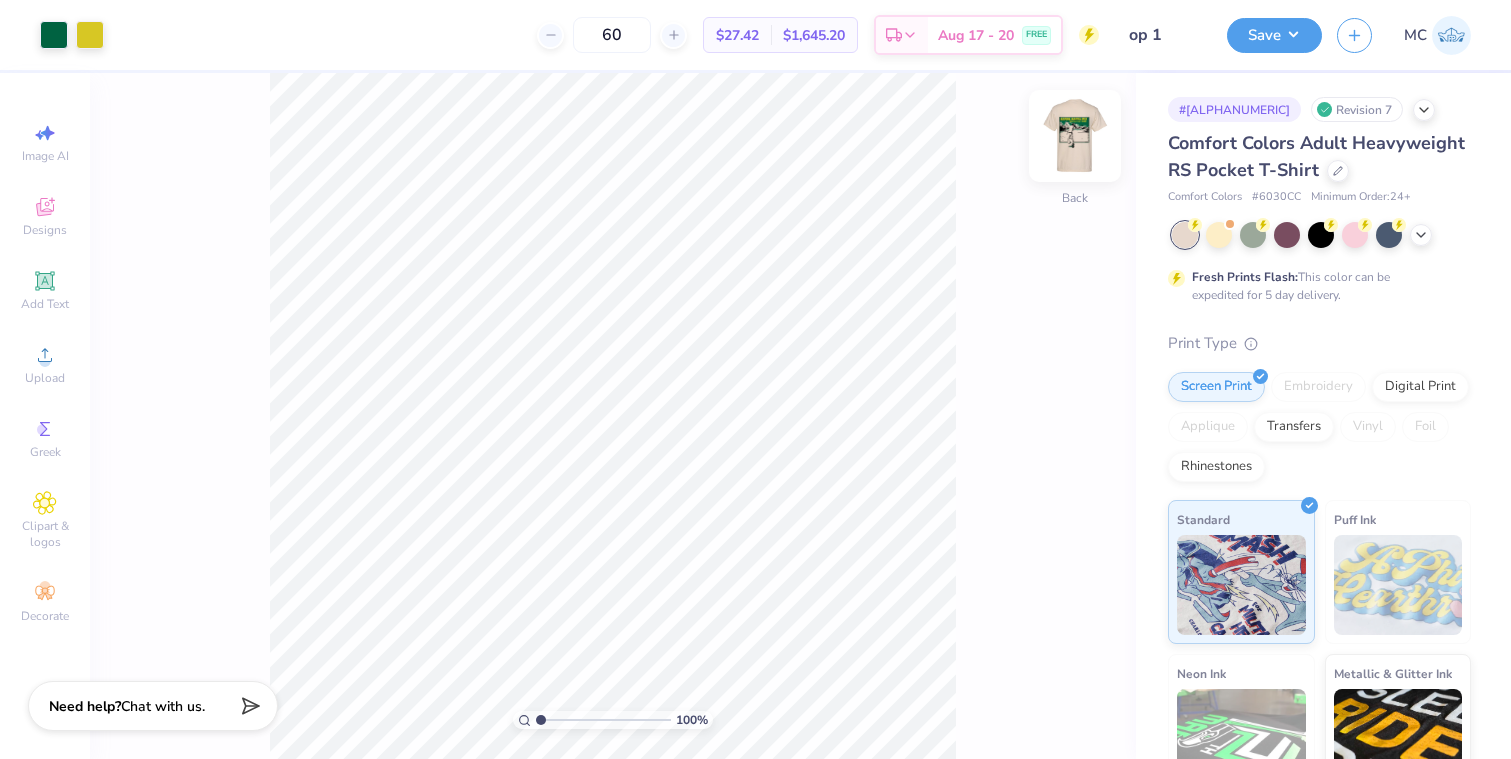 click at bounding box center (1075, 136) 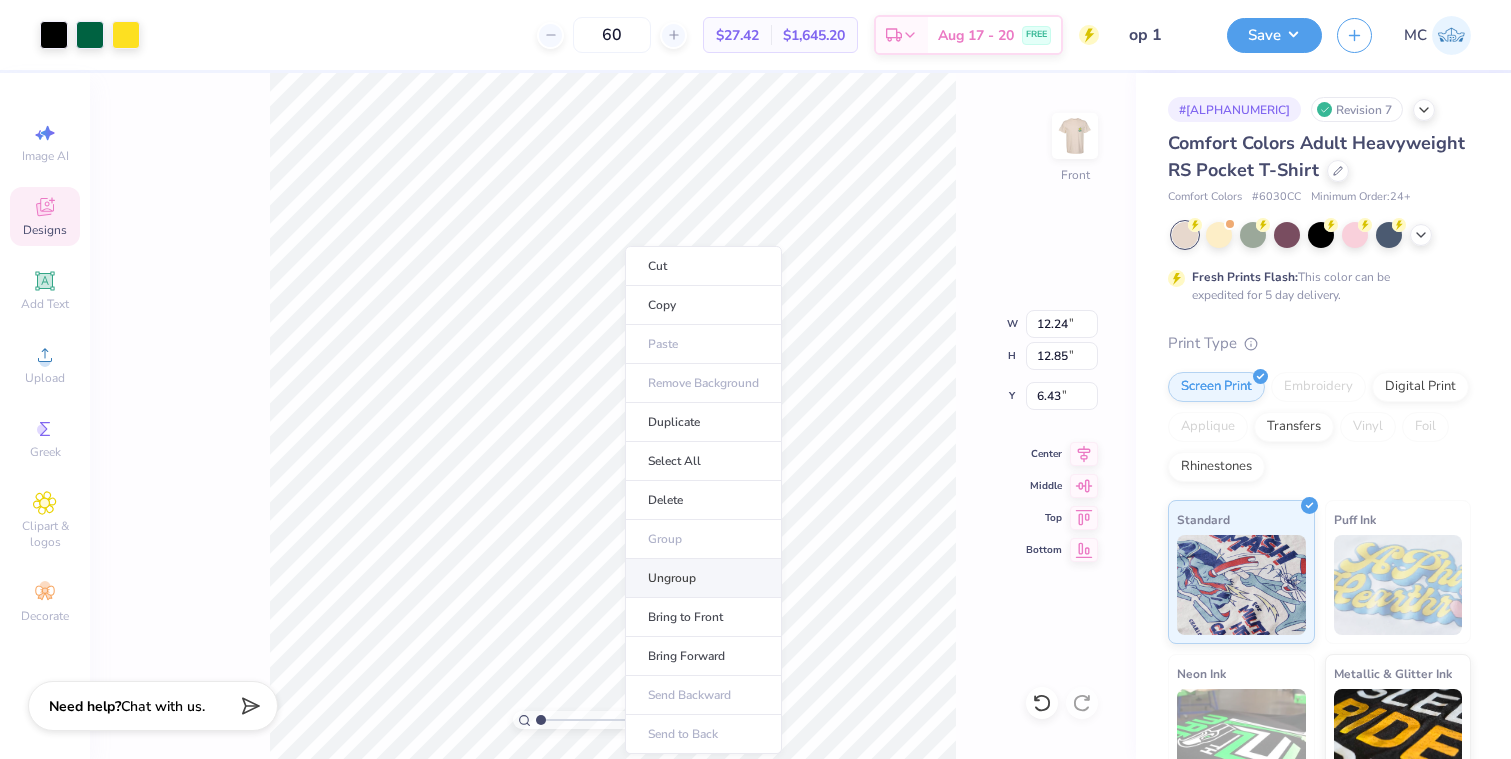 click on "Ungroup" at bounding box center [703, 578] 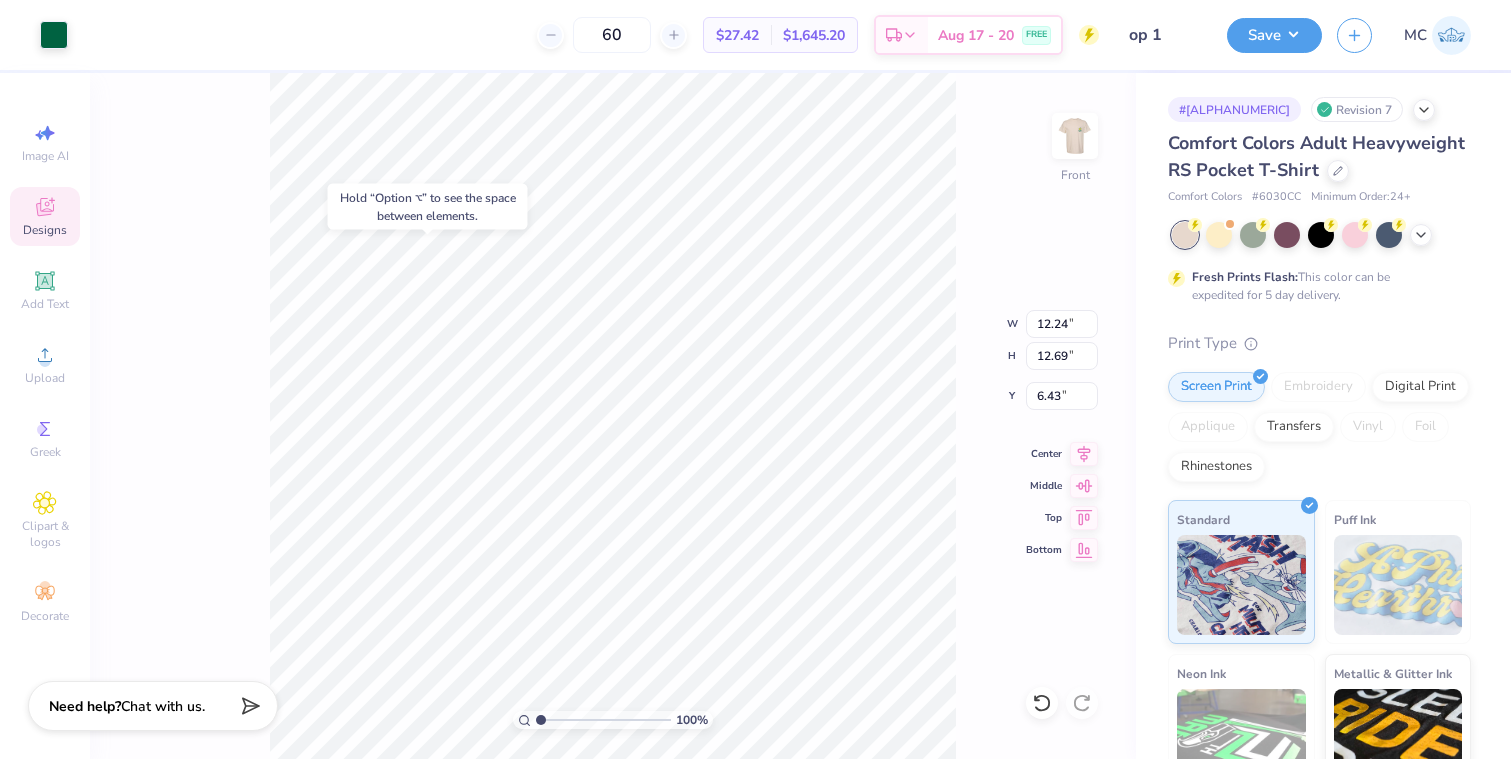 type on "6.43" 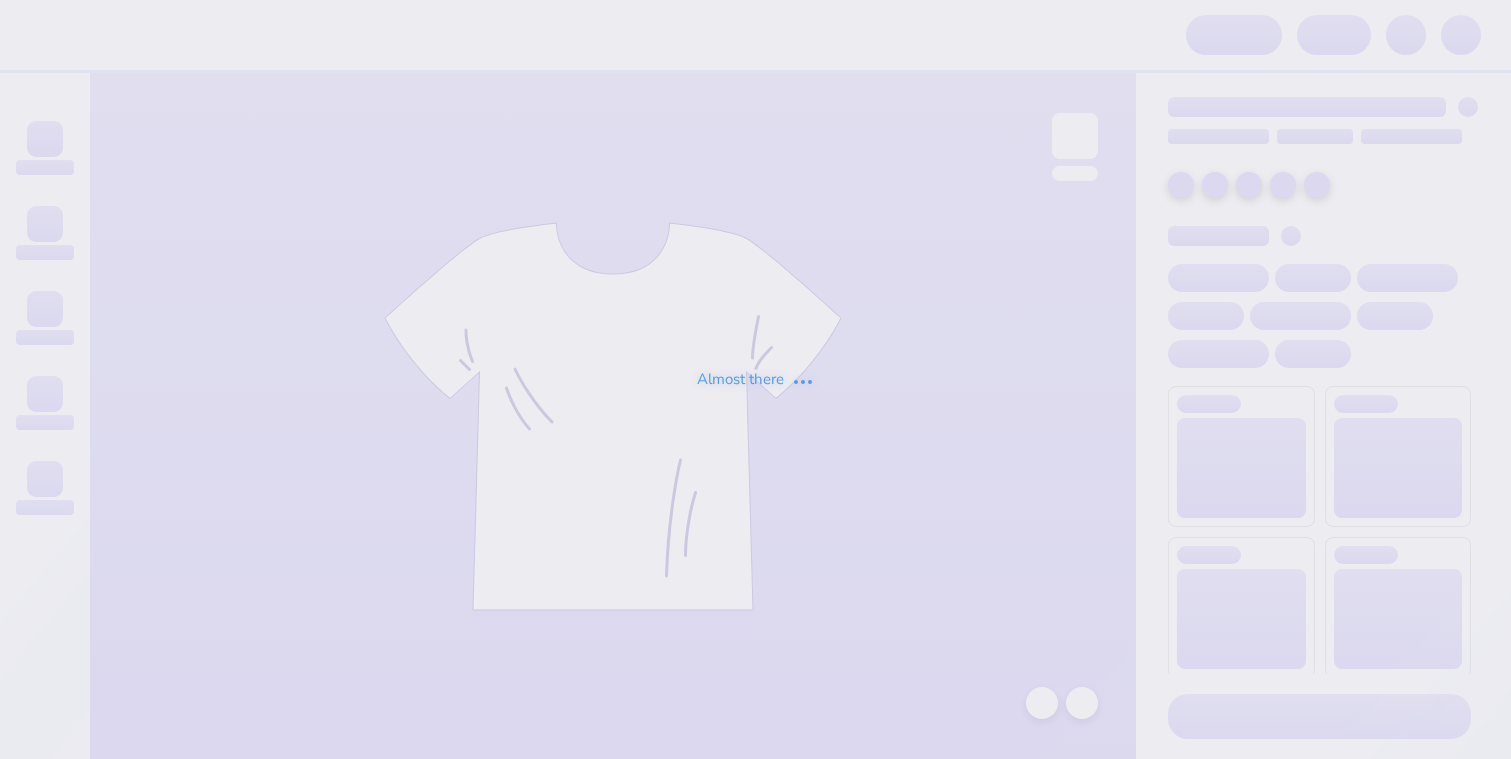 scroll, scrollTop: 0, scrollLeft: 0, axis: both 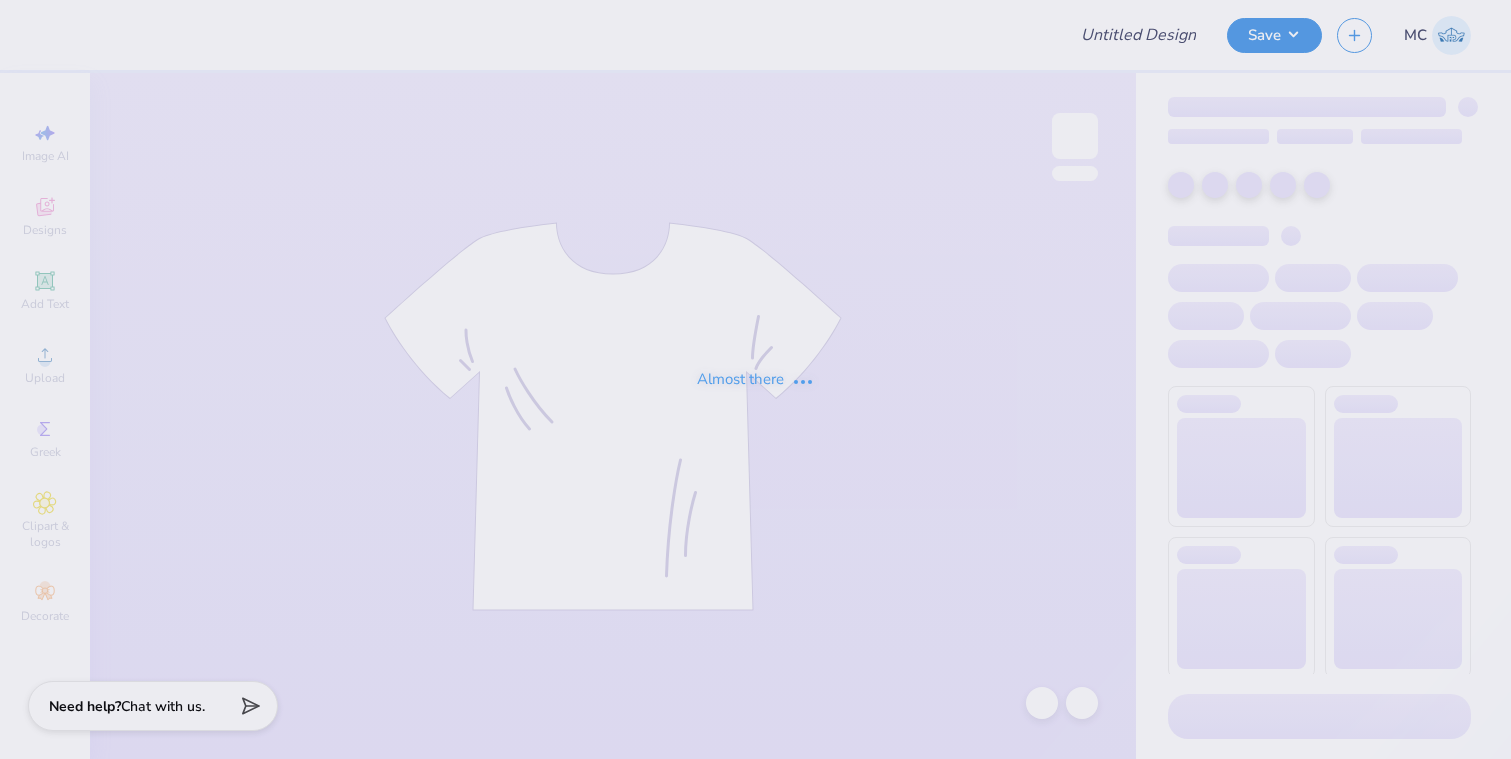 type on "op 1" 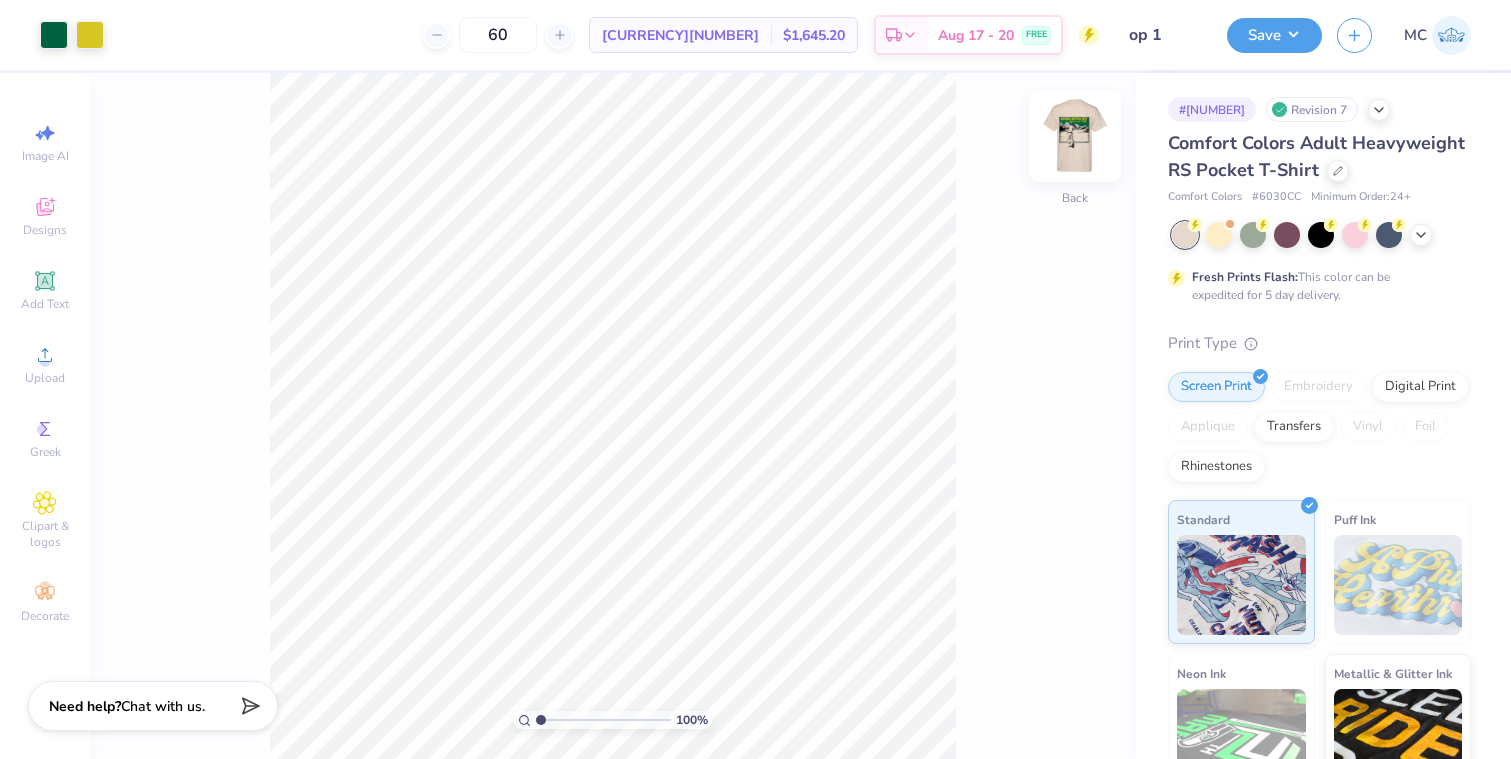 click at bounding box center (1075, 136) 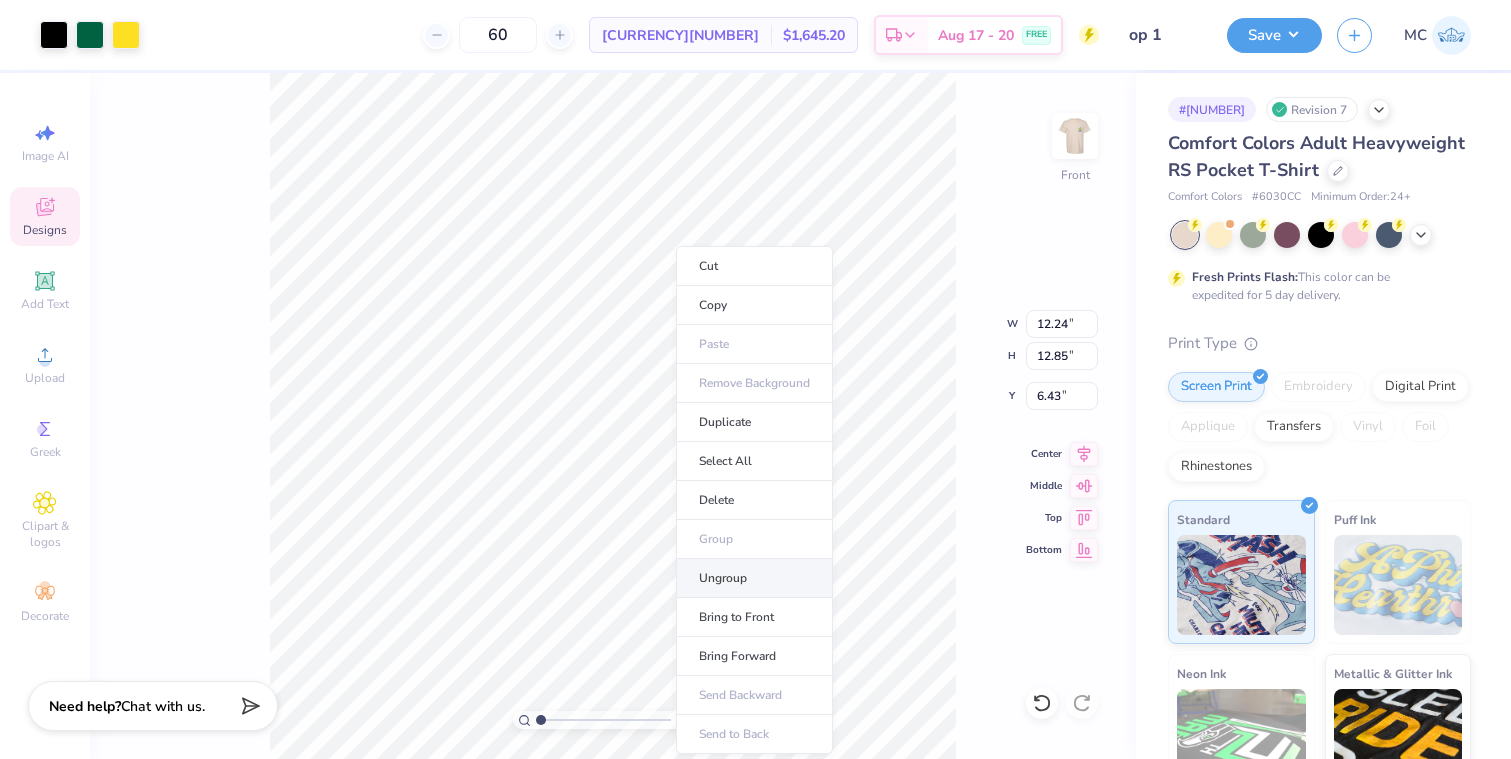 click on "Ungroup" at bounding box center (754, 578) 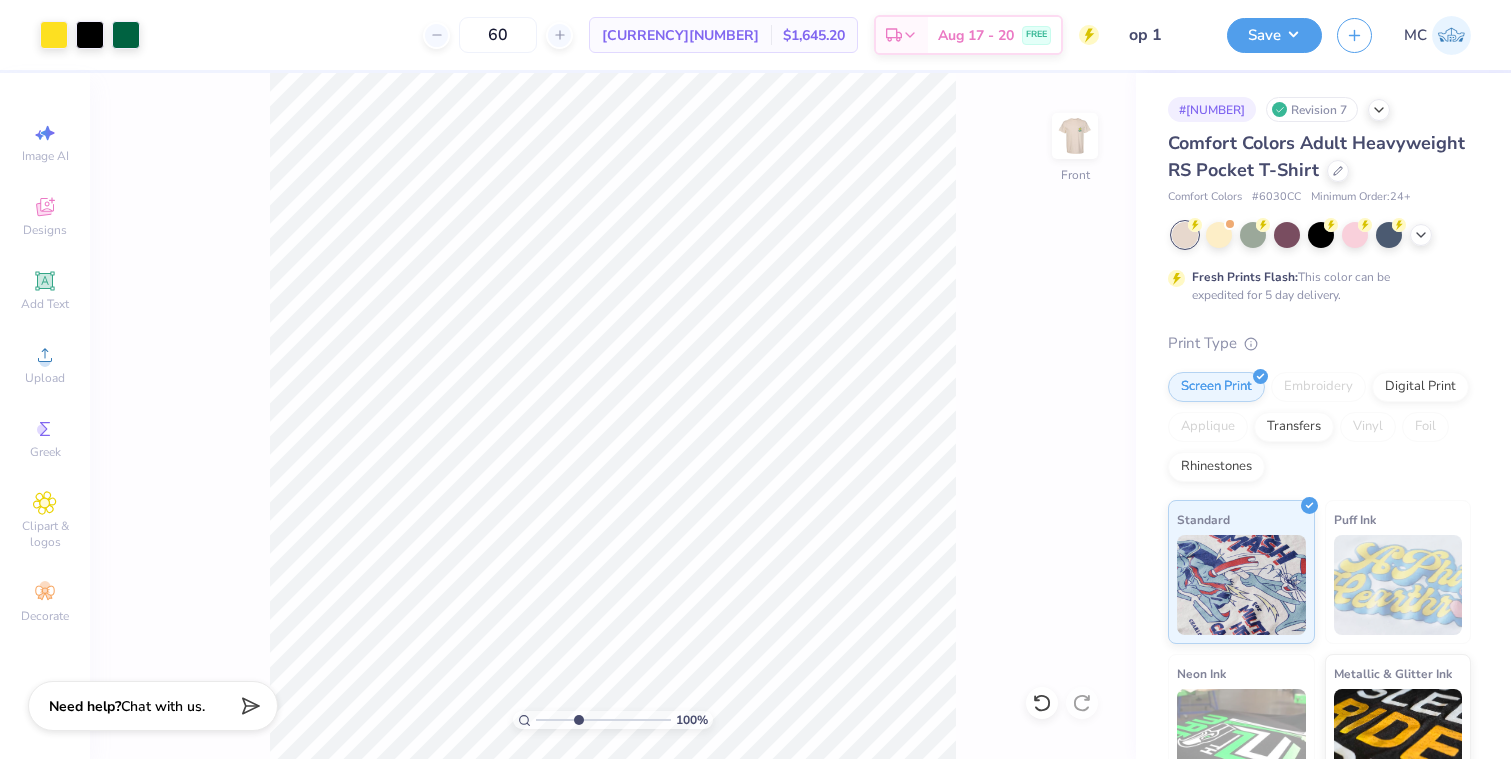 click at bounding box center (603, 720) 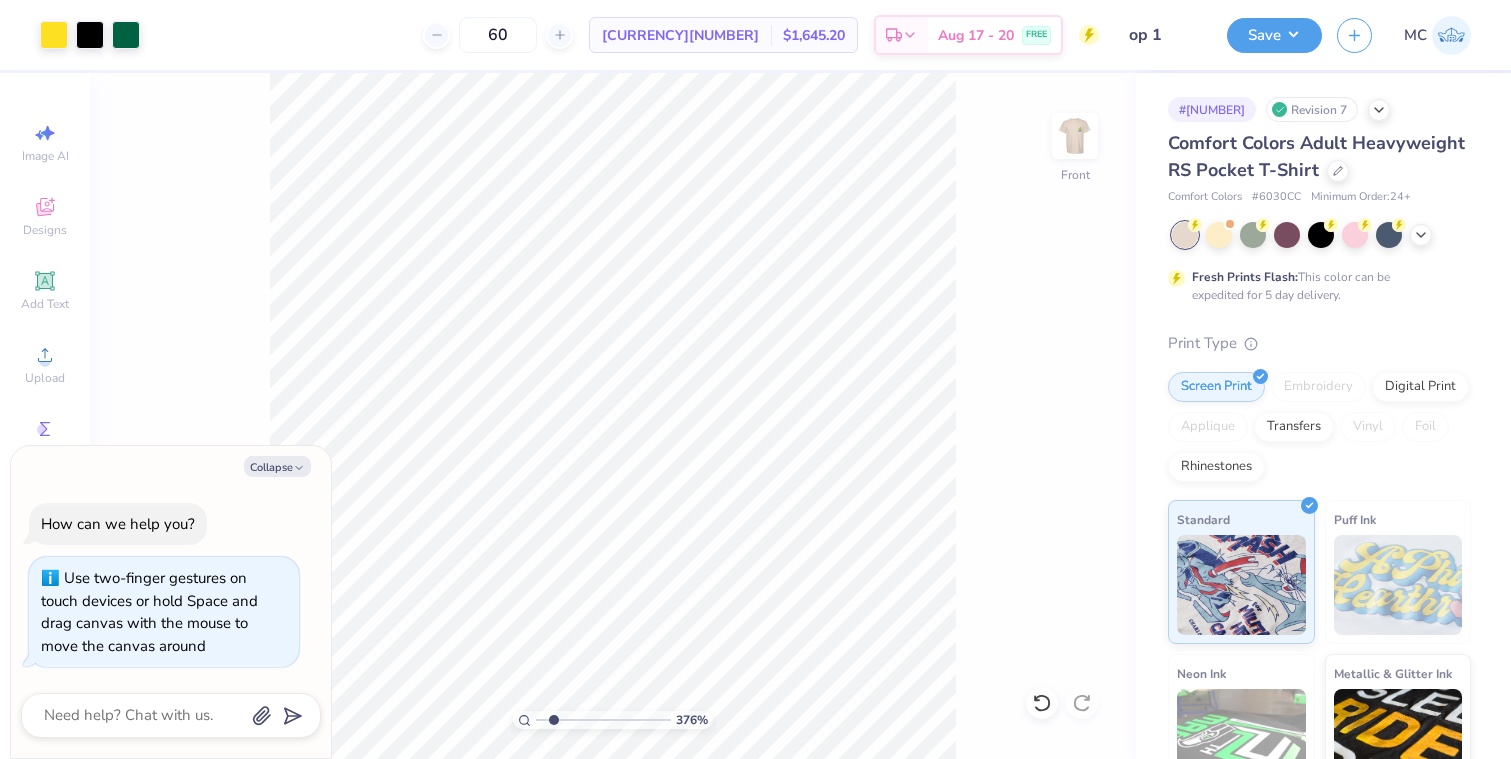 type on "1.95" 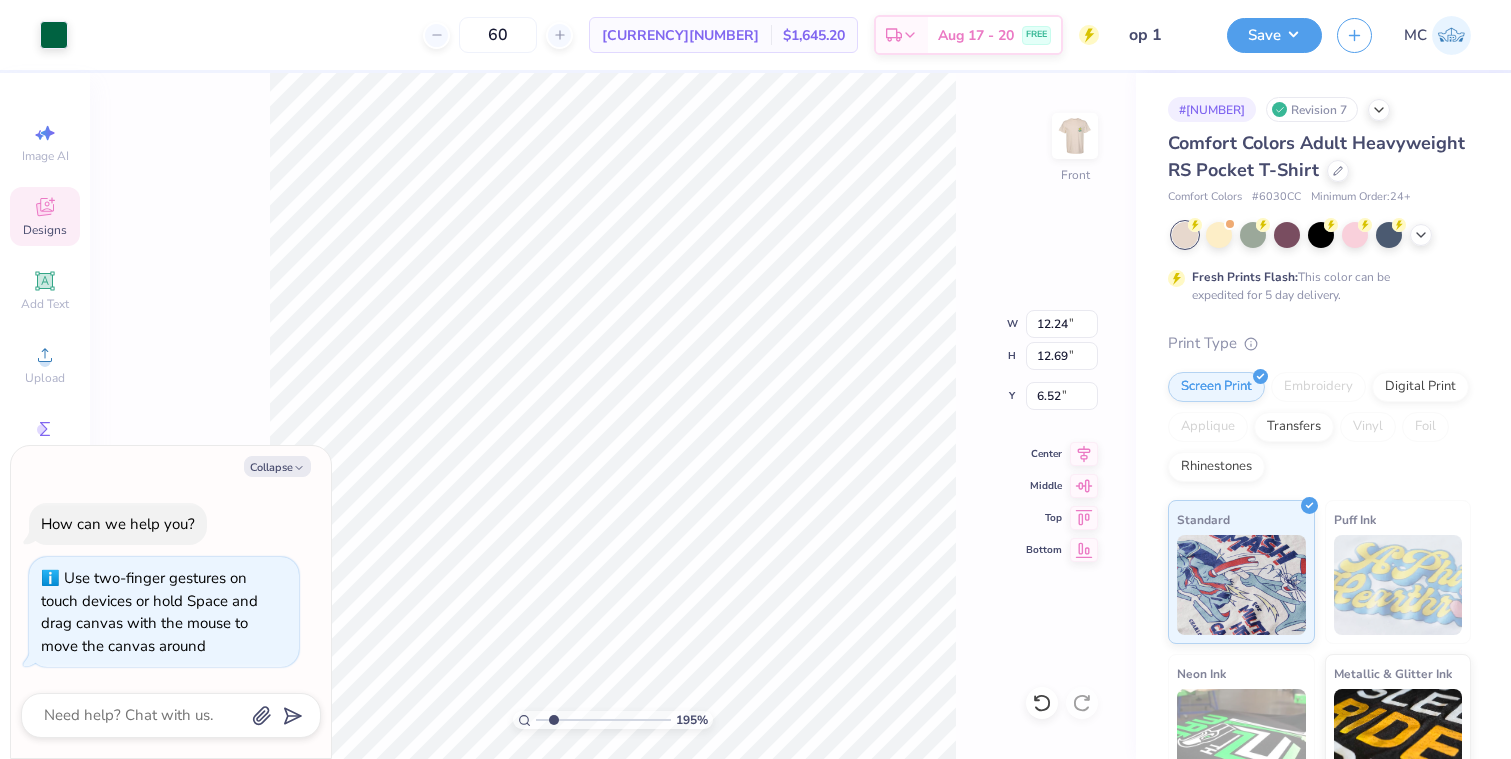type on "x" 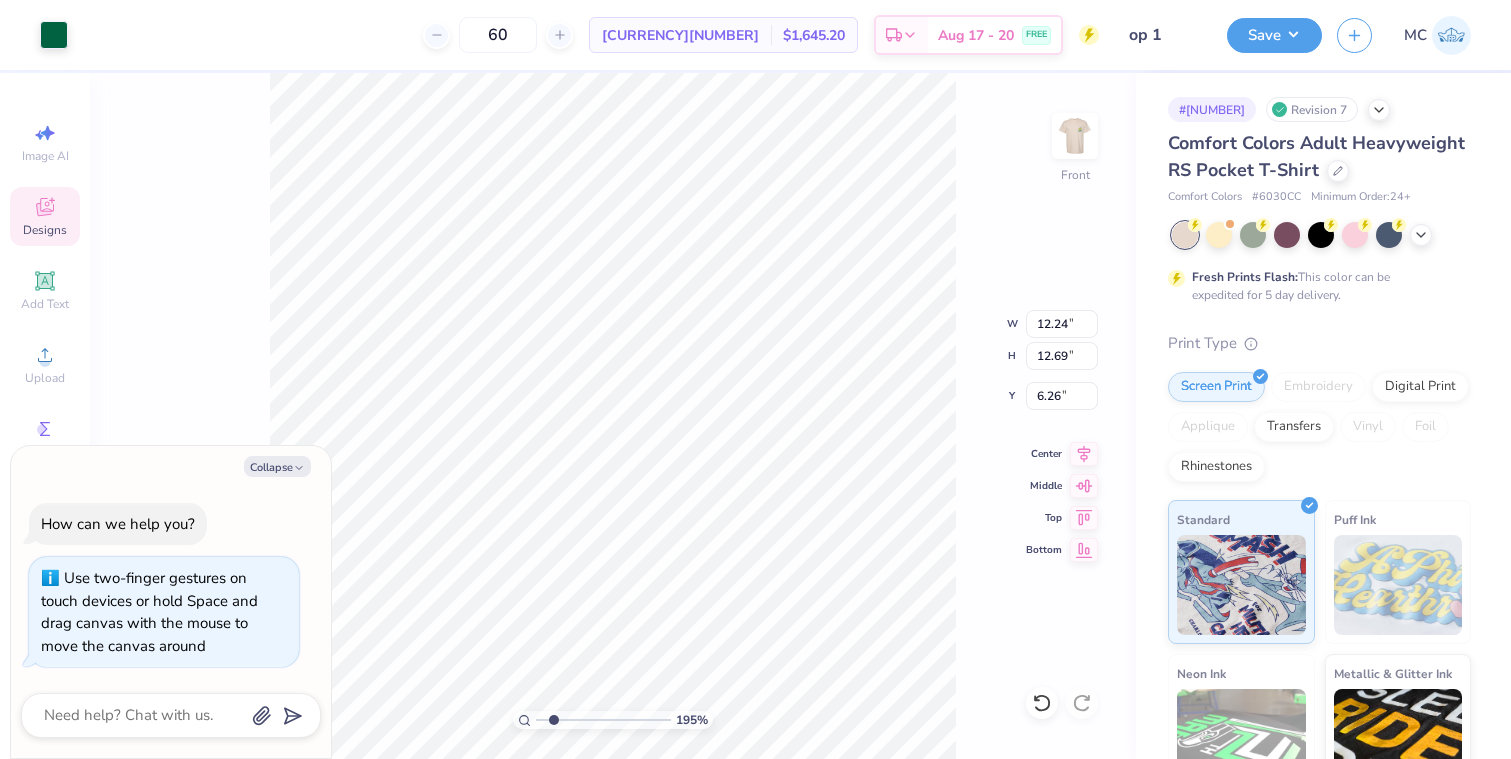 click on "[PERCENT] % Front W [MEASUREMENT] [MEASUREMENT] " H [MEASUREMENT] [MEASUREMENT] " Y [MEASUREMENT] [MEASUREMENT] " Center Middle Top Bottom" at bounding box center [613, 416] 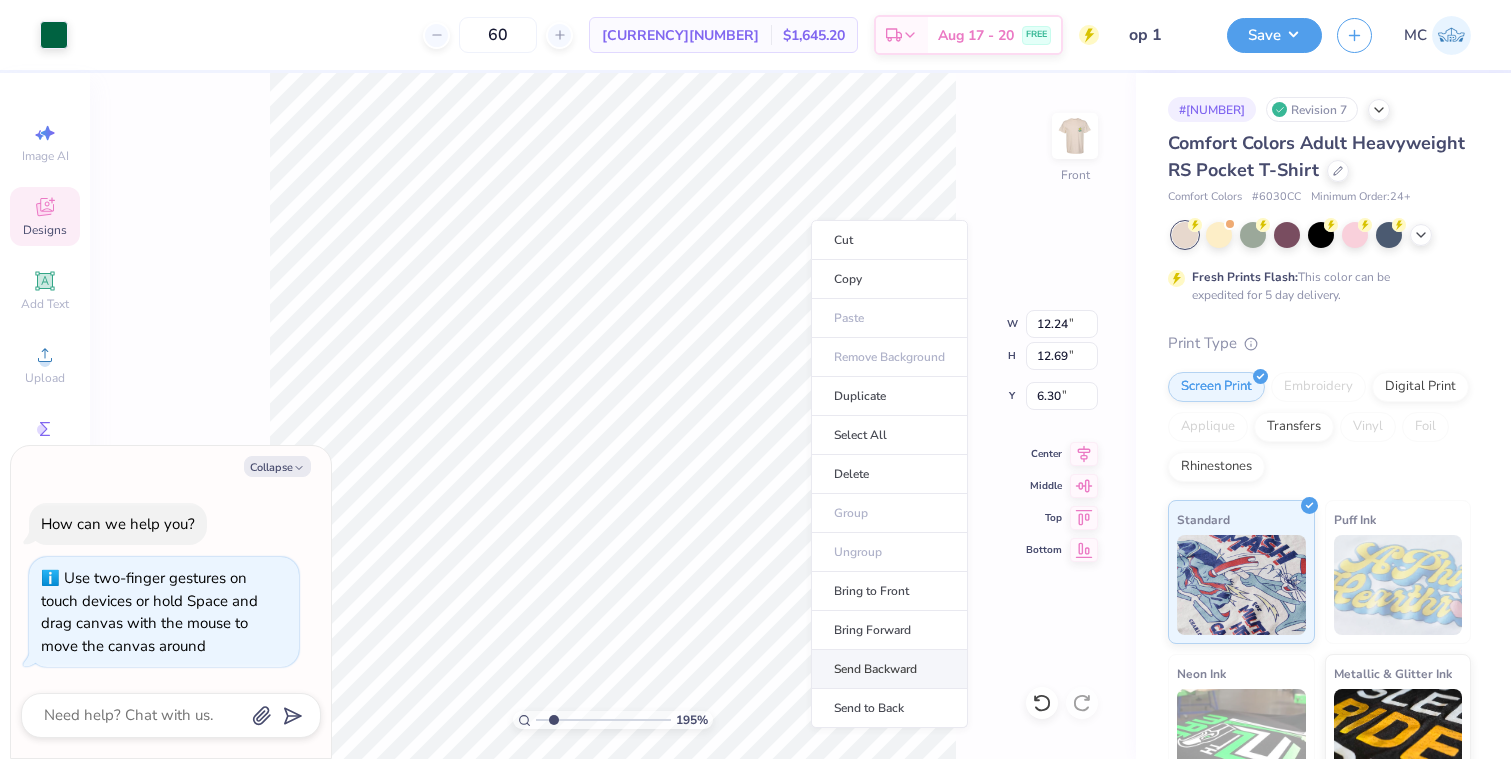click on "Send Backward" at bounding box center [889, 669] 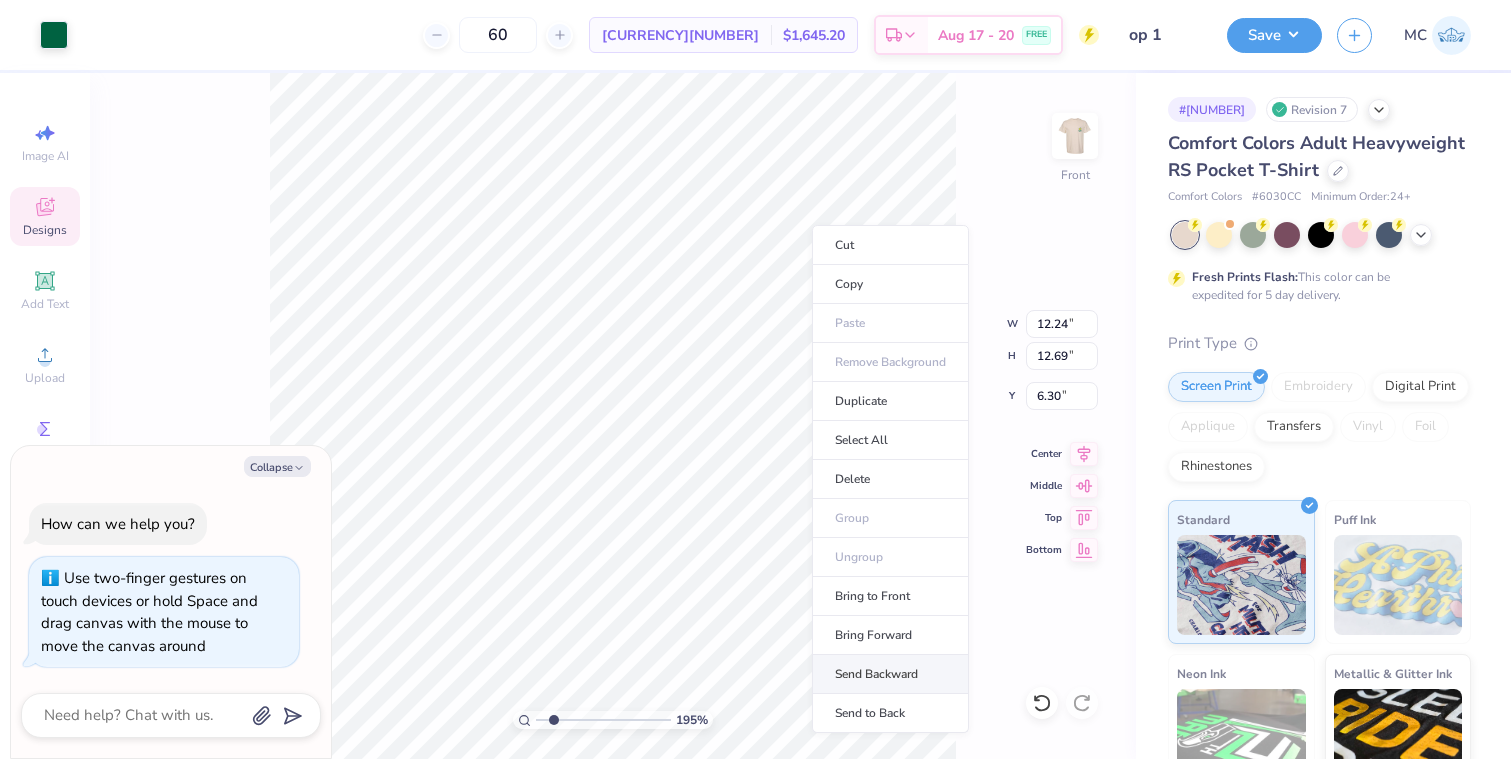click on "Send Backward" at bounding box center (890, 674) 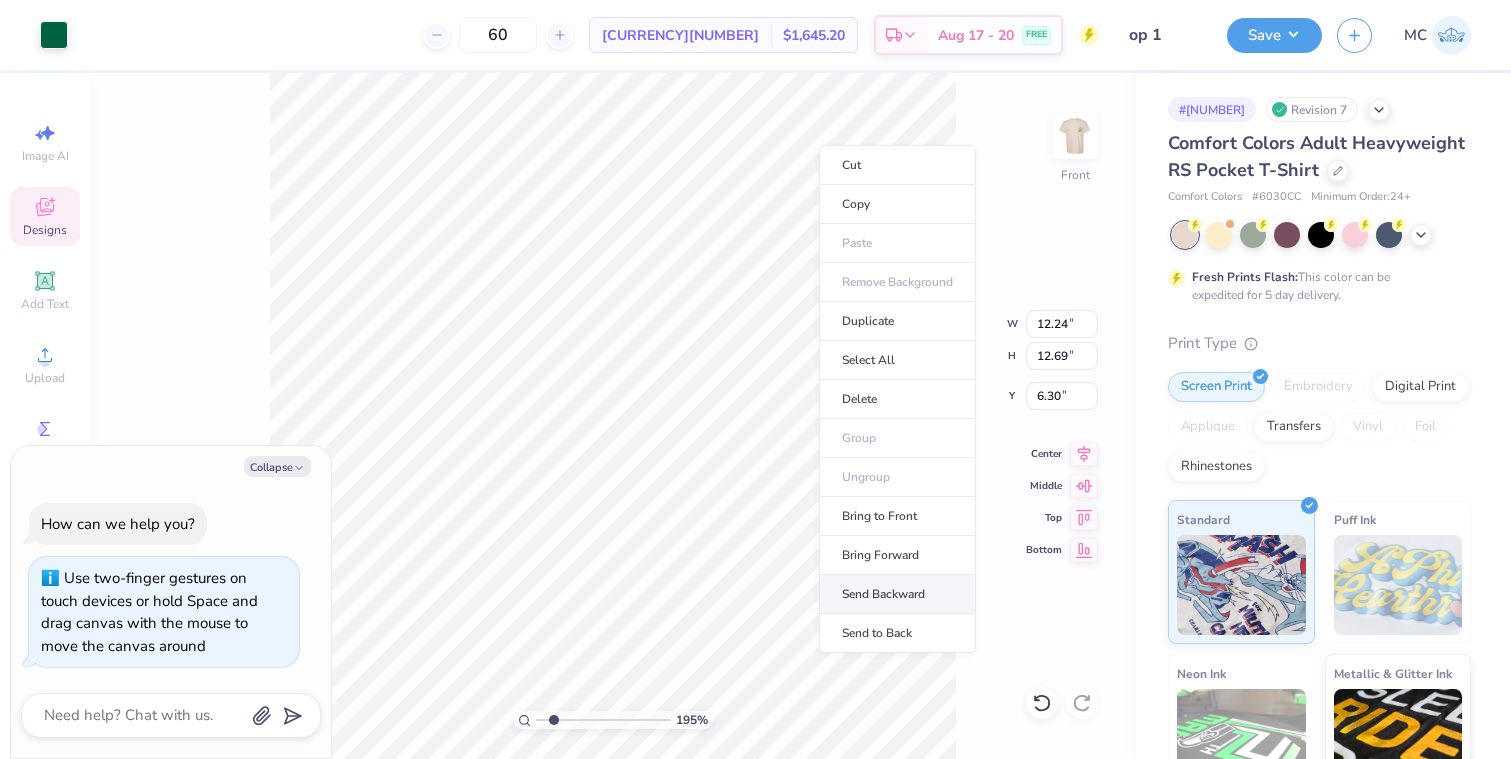 click on "Send Backward" at bounding box center [897, 594] 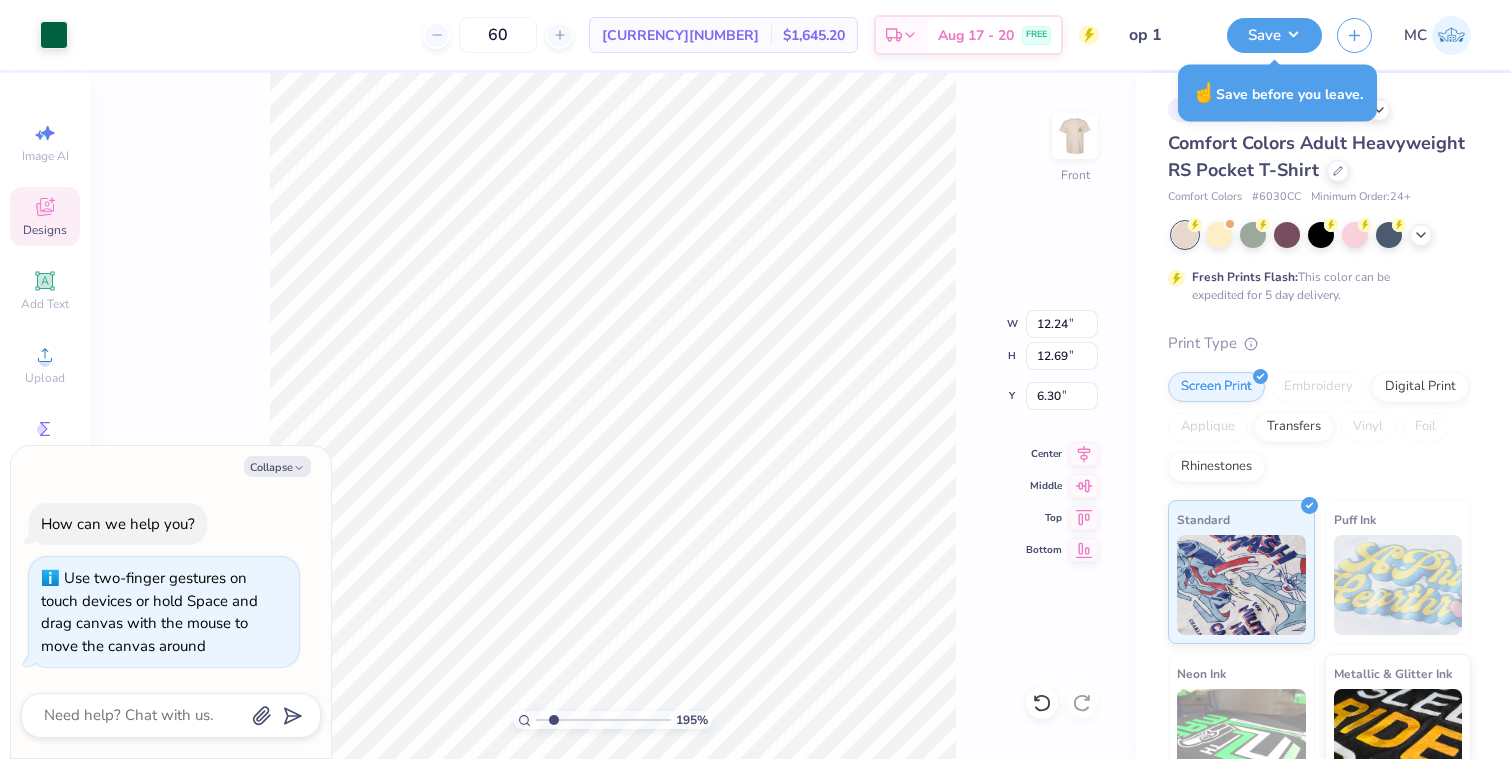 click on "195  % Front W 12.24 12.24 " H 12.69 12.69 " Y 6.30 6.30 " Center Middle Top Bottom" at bounding box center [613, 416] 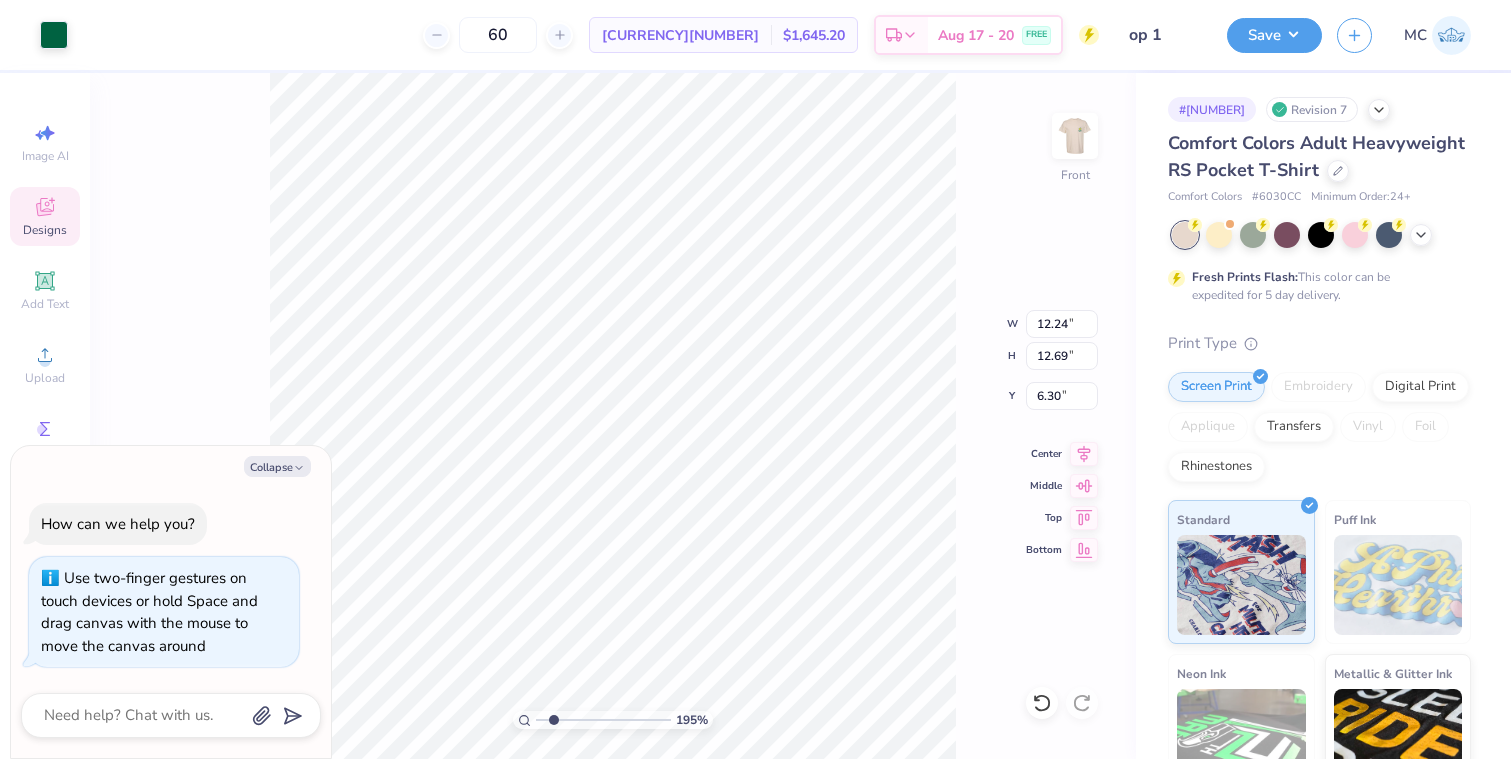type on "x" 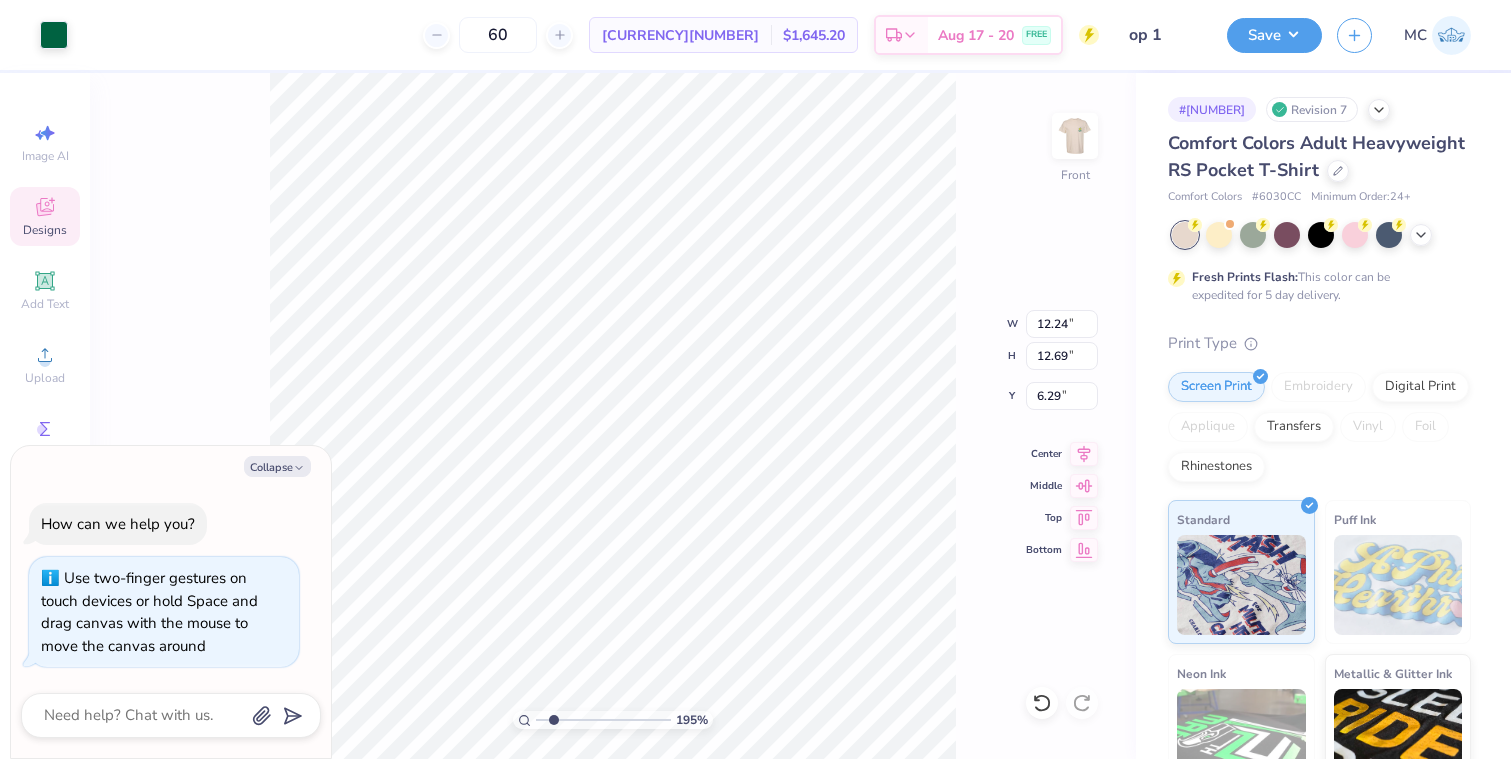 type on "x" 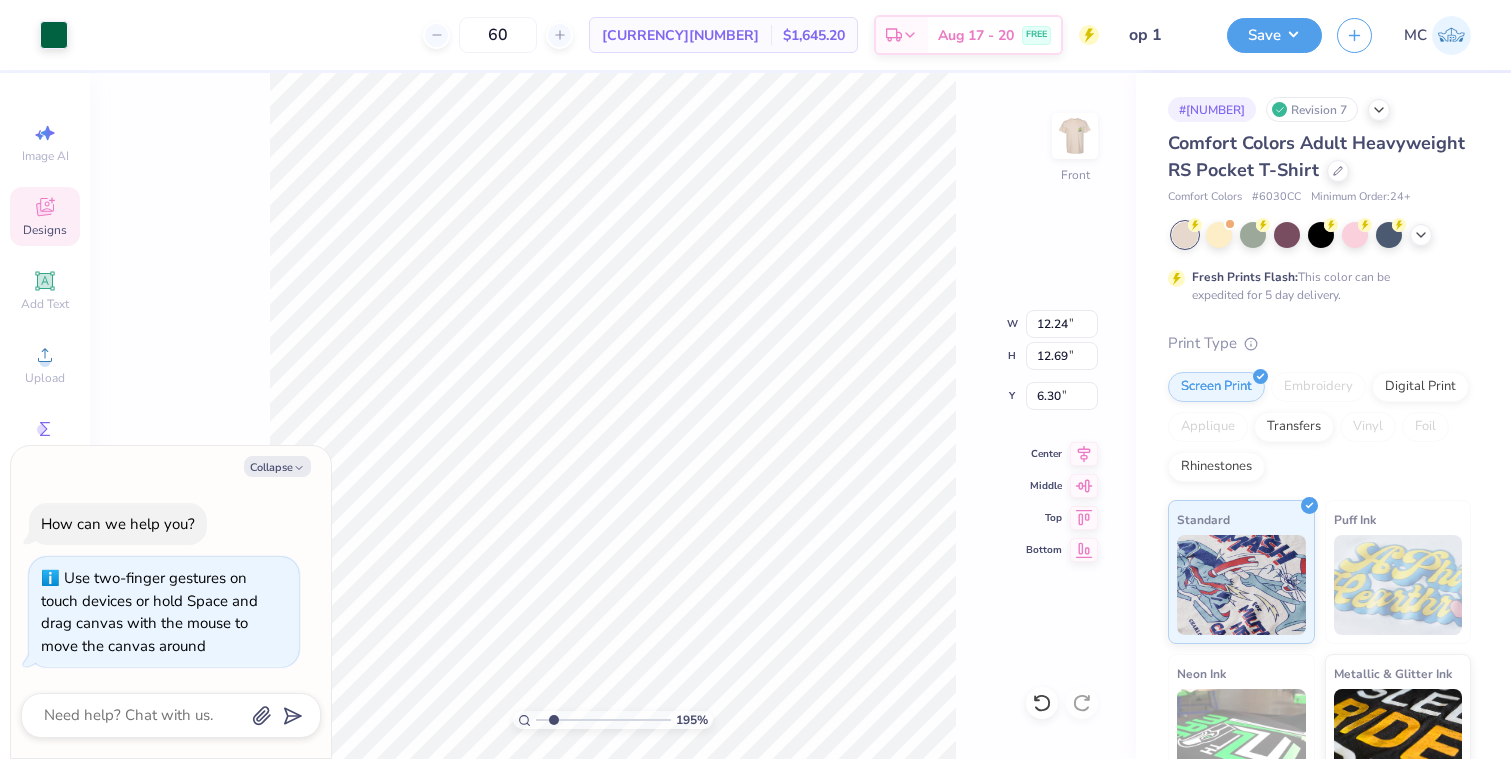 type on "x" 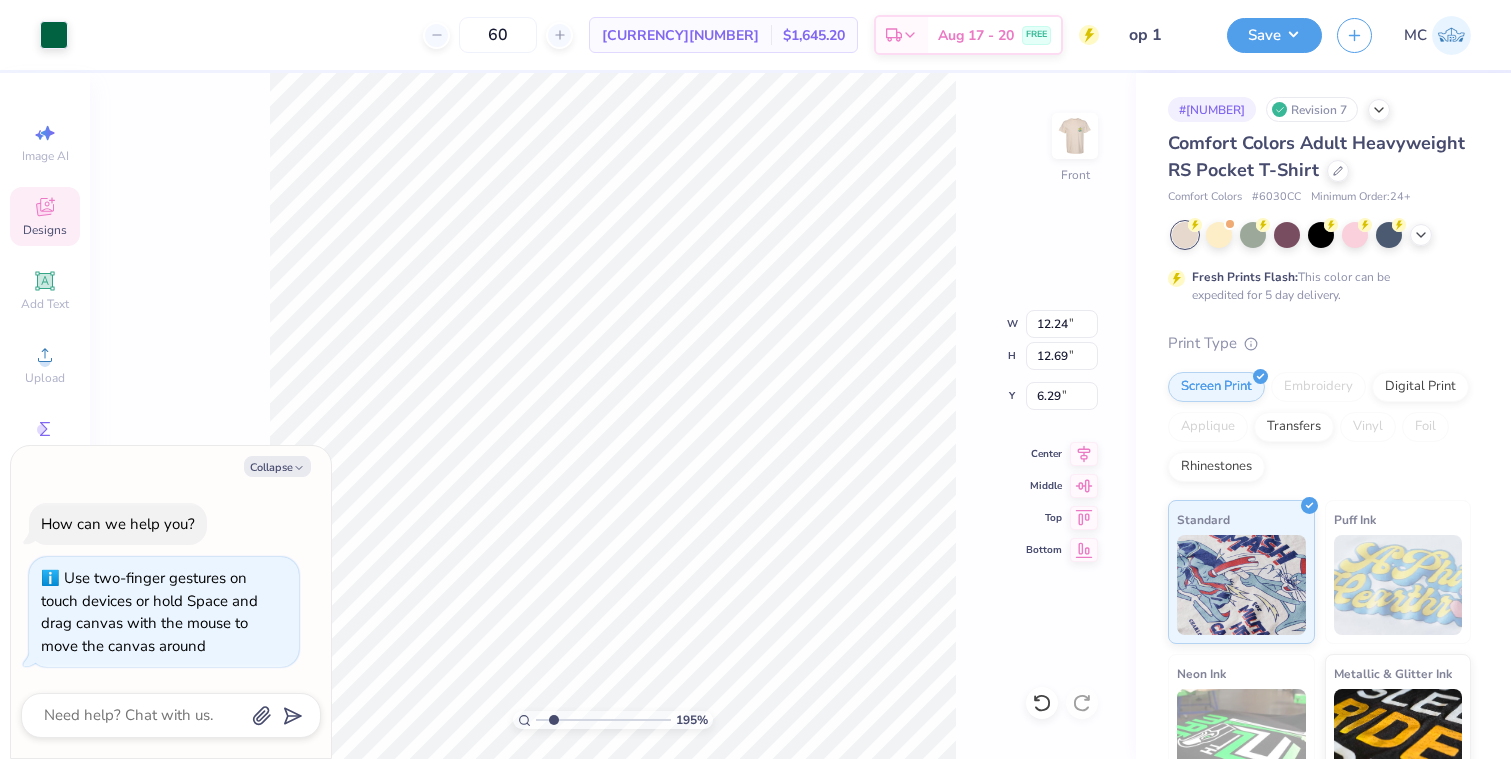 type on "x" 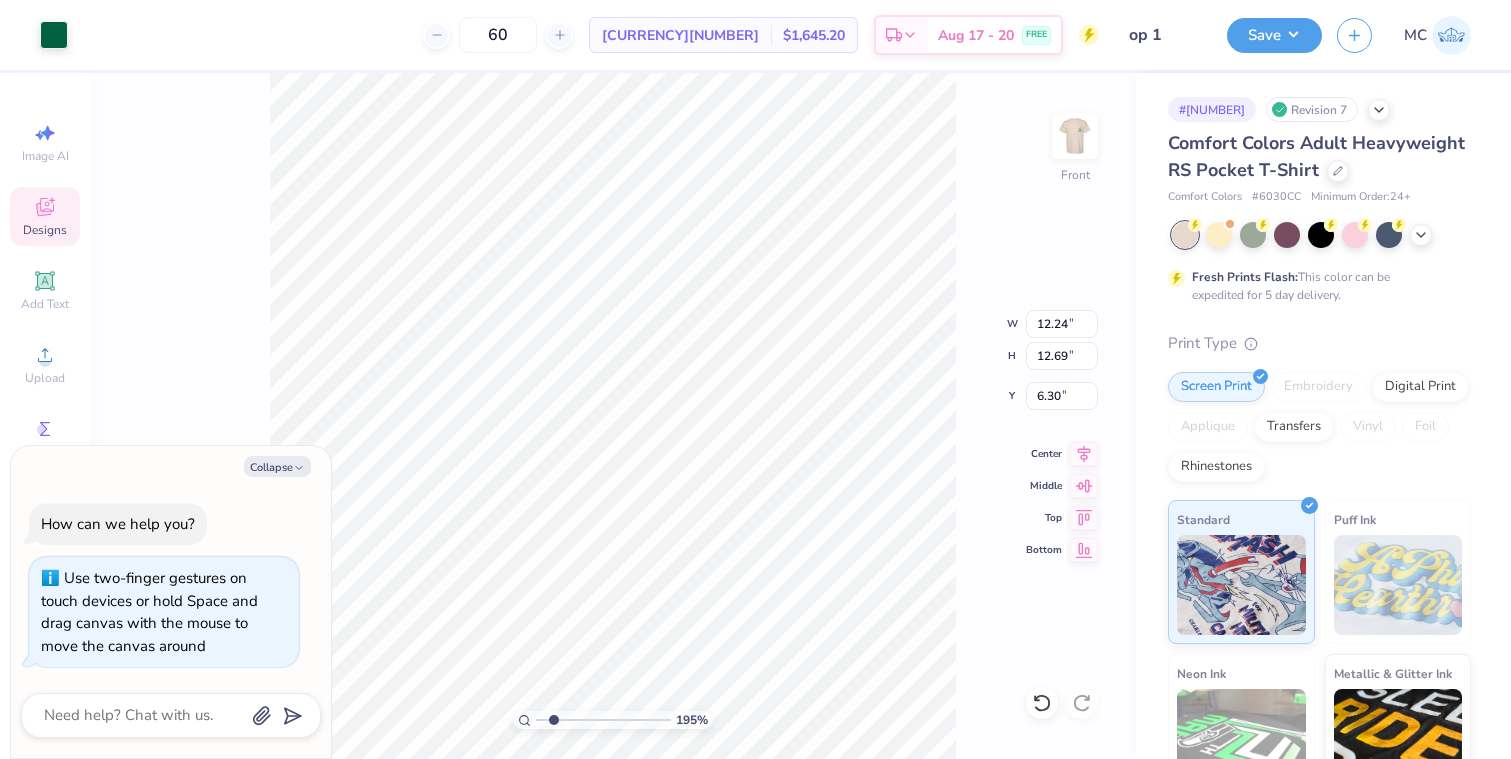type on "x" 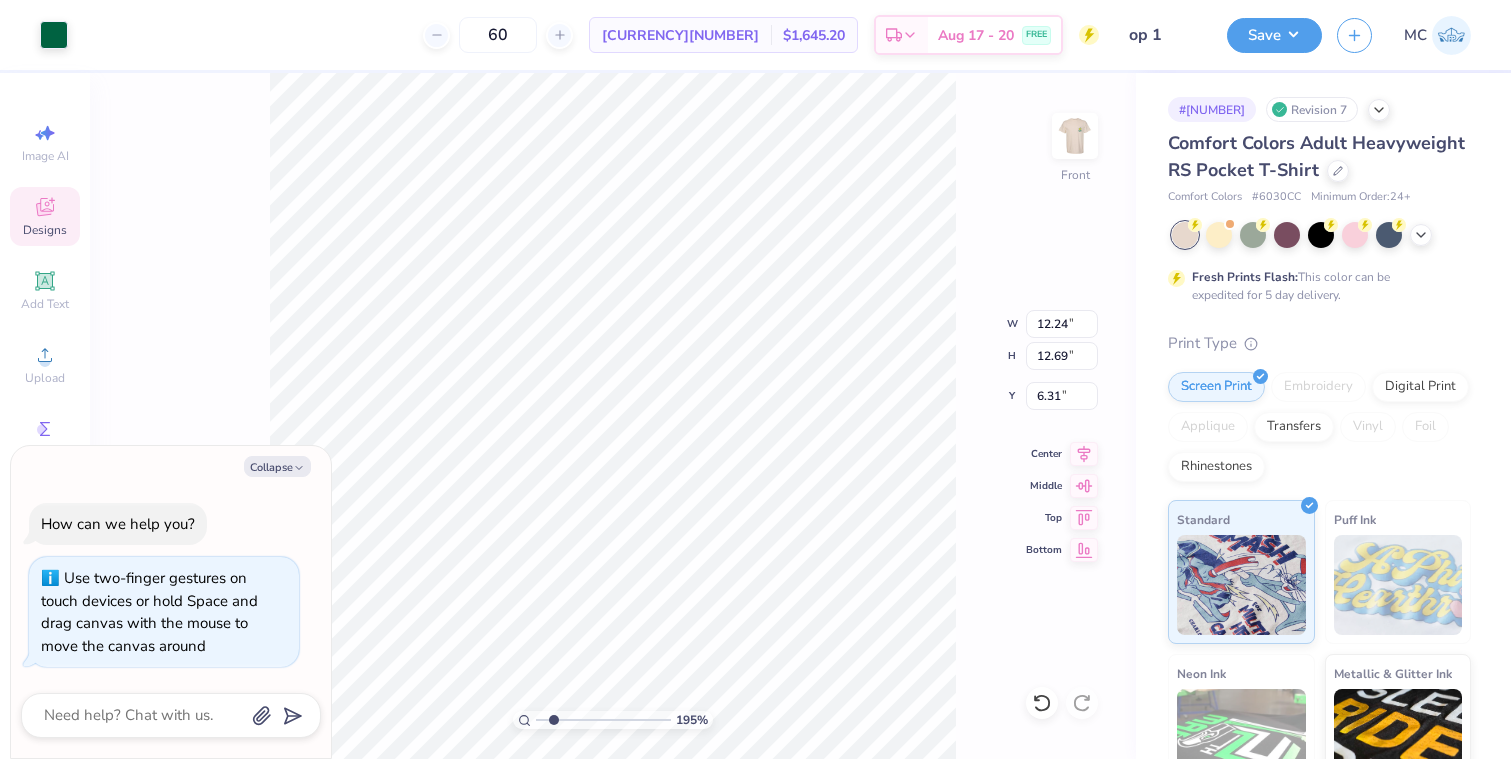 type on "x" 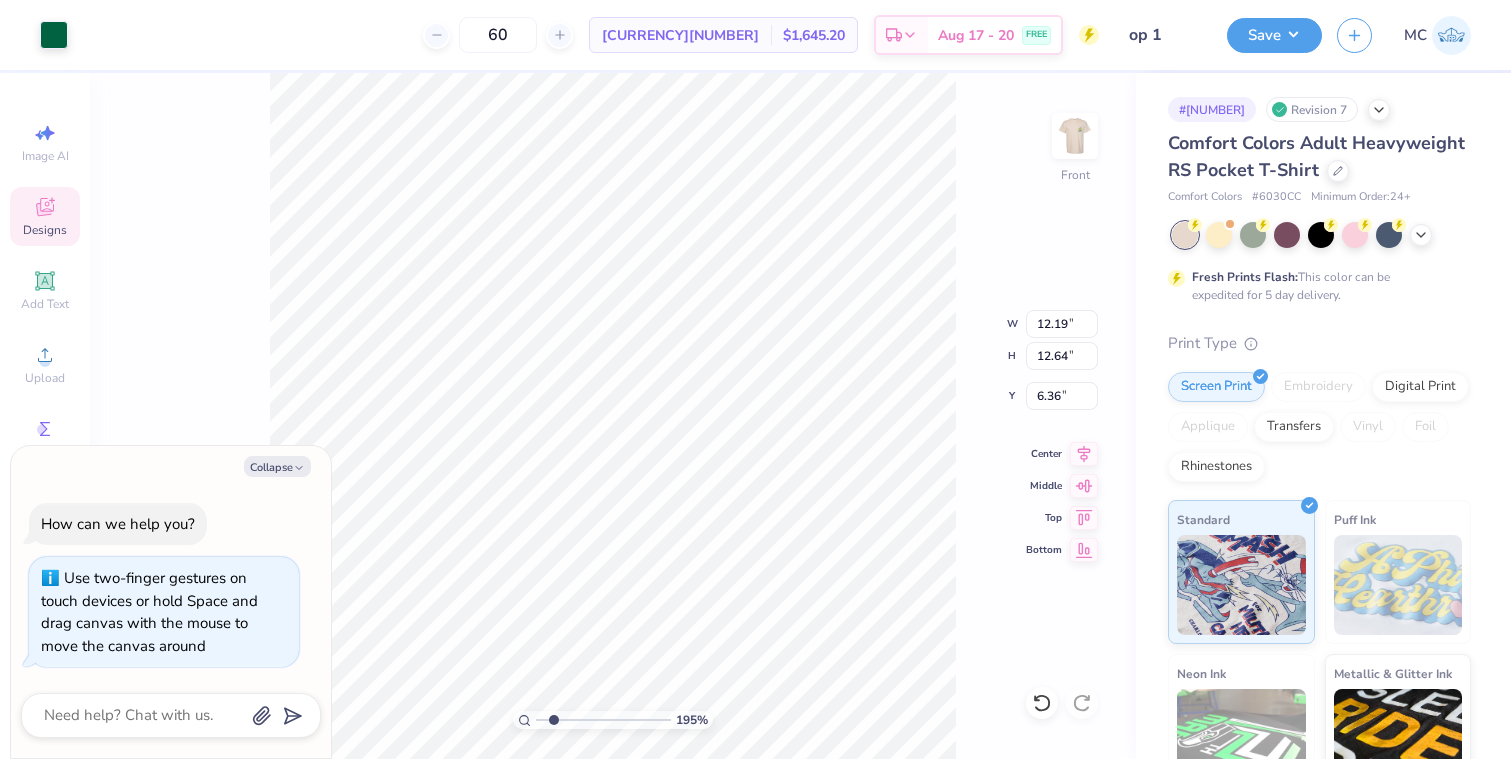 type on "x" 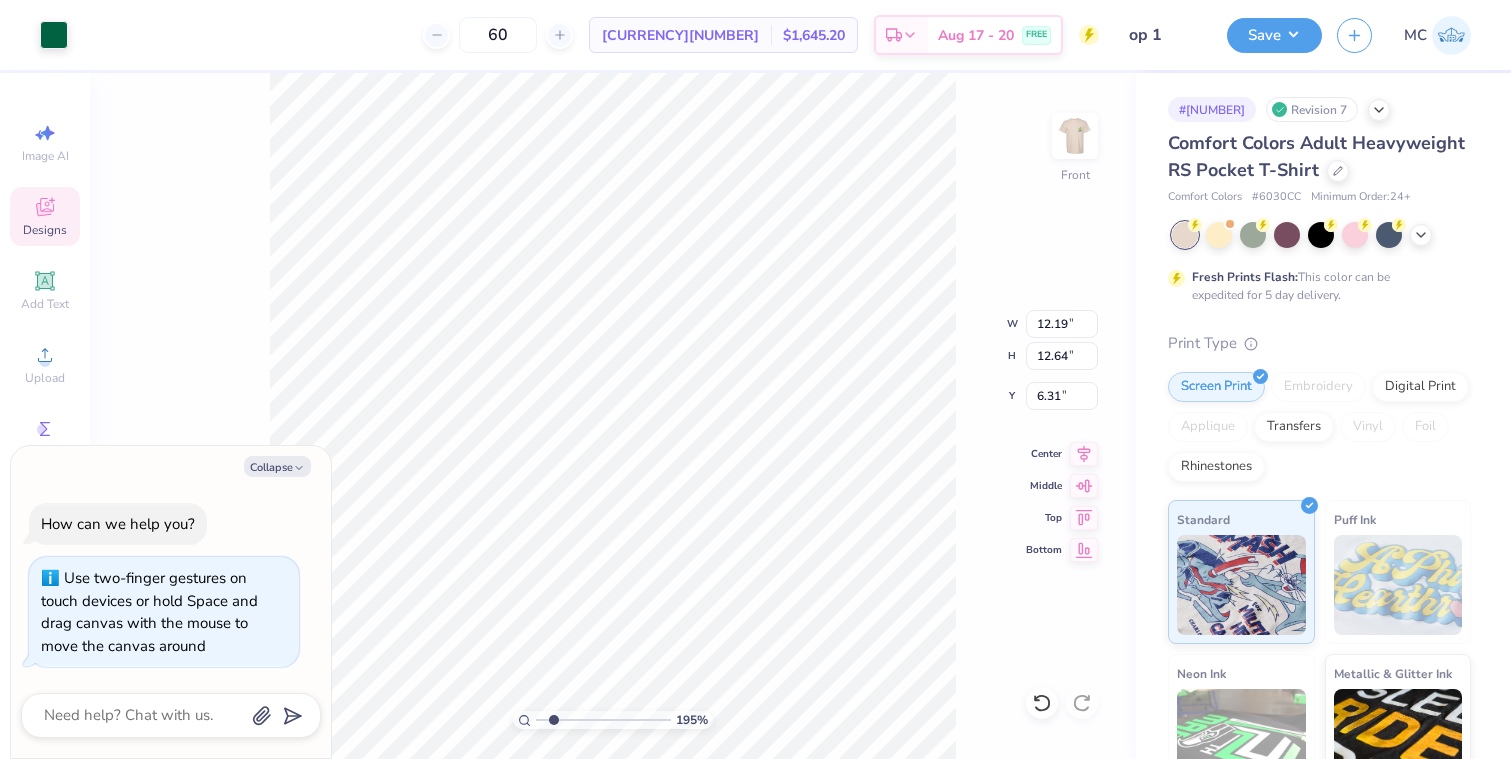 type on "x" 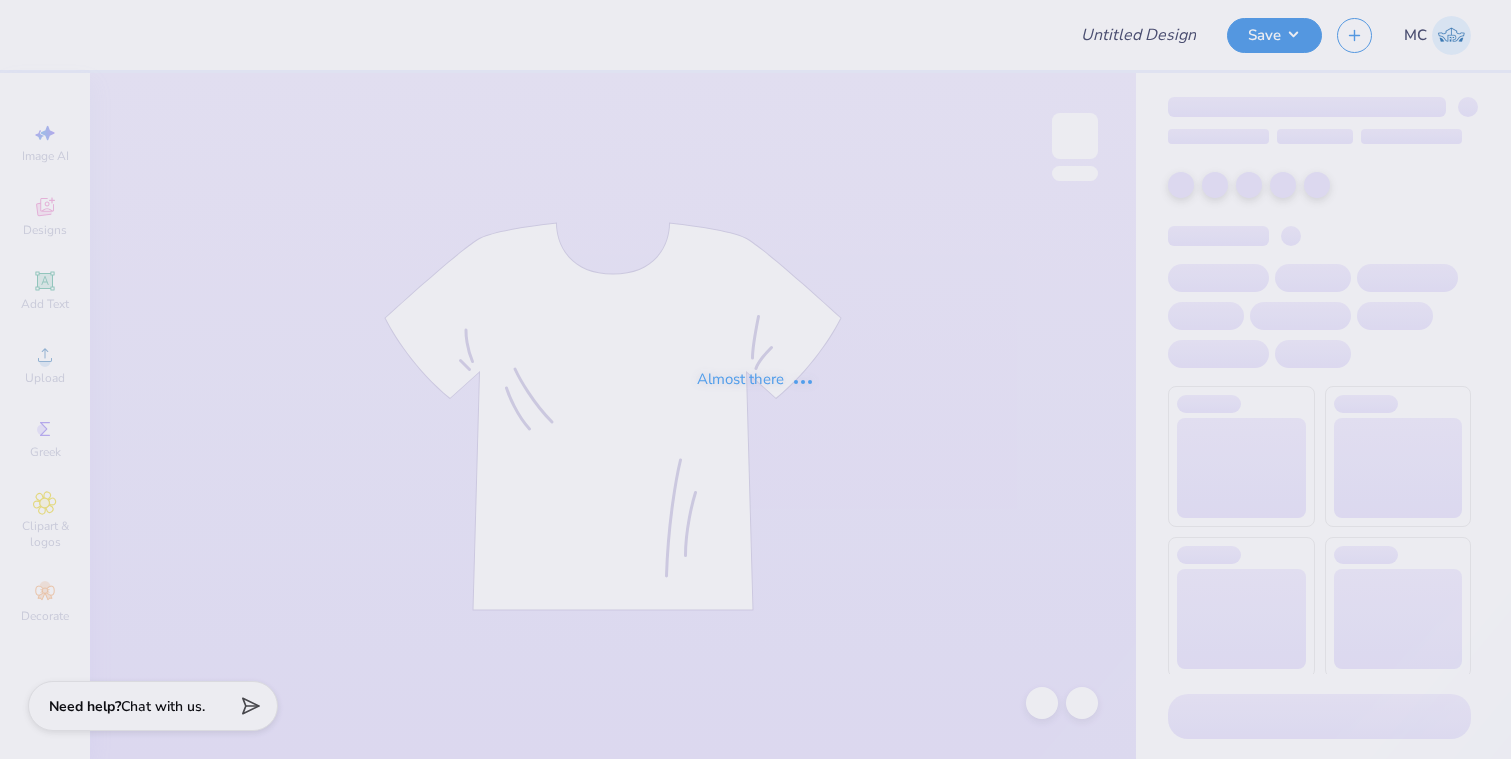 scroll, scrollTop: 0, scrollLeft: 0, axis: both 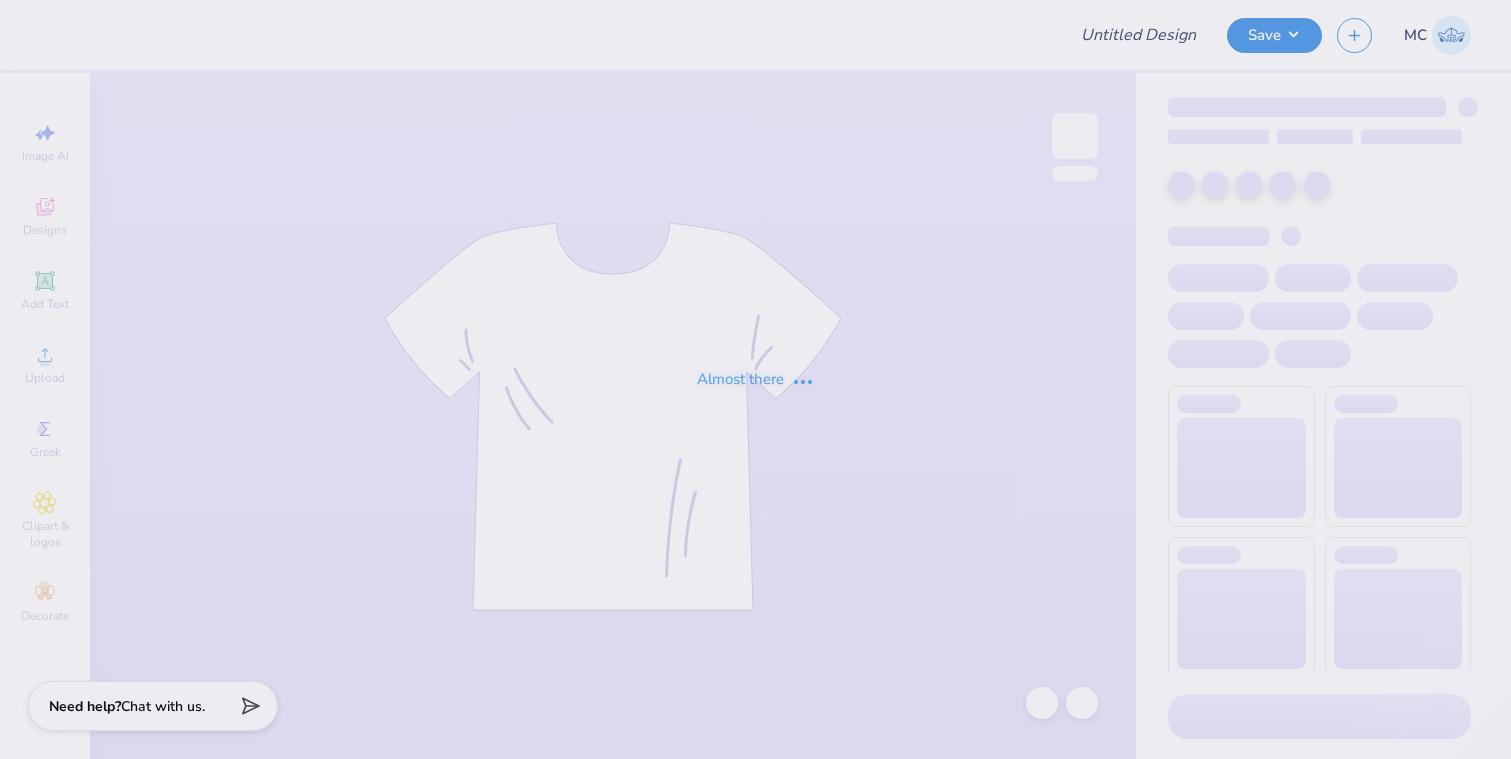 type on "op 1" 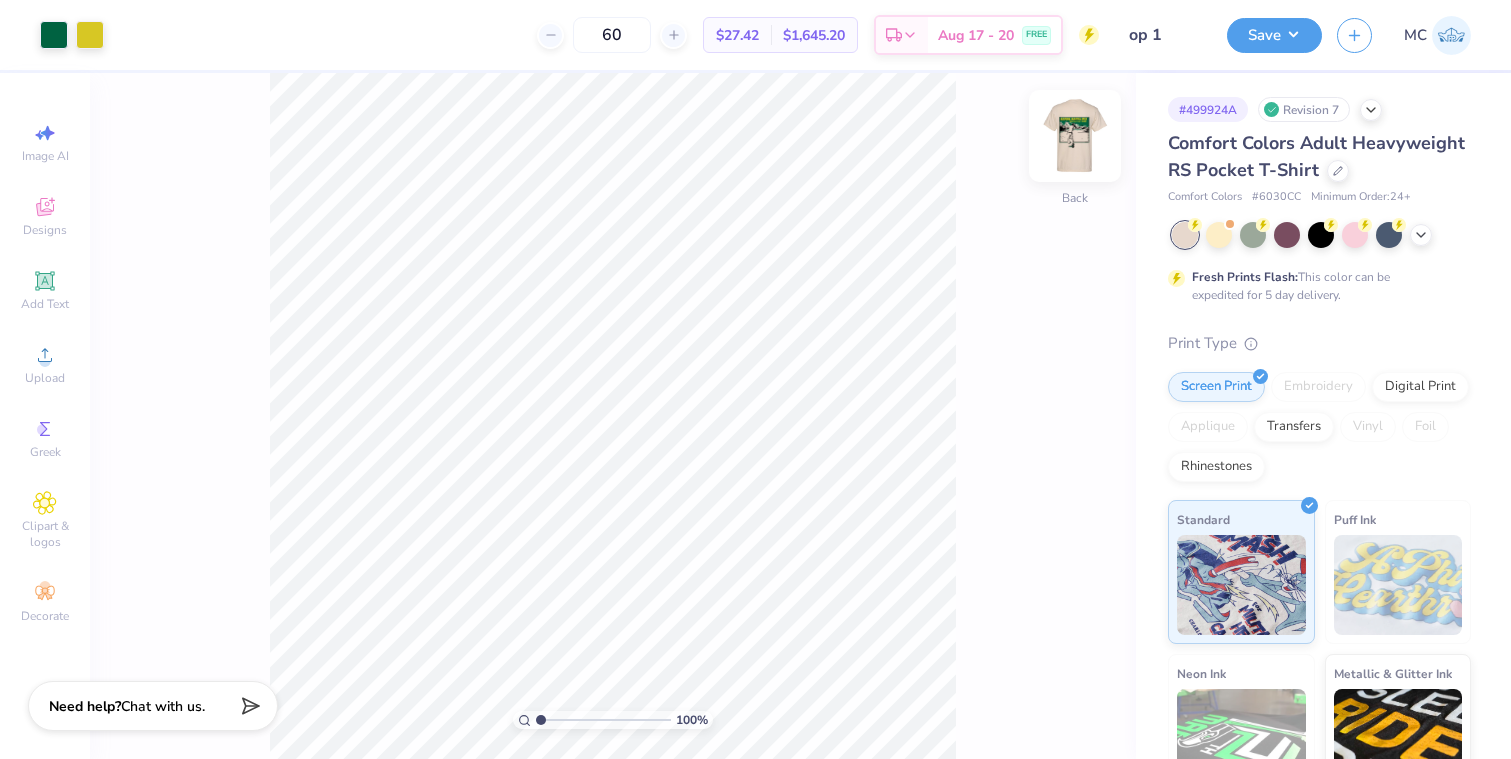 click at bounding box center [1075, 136] 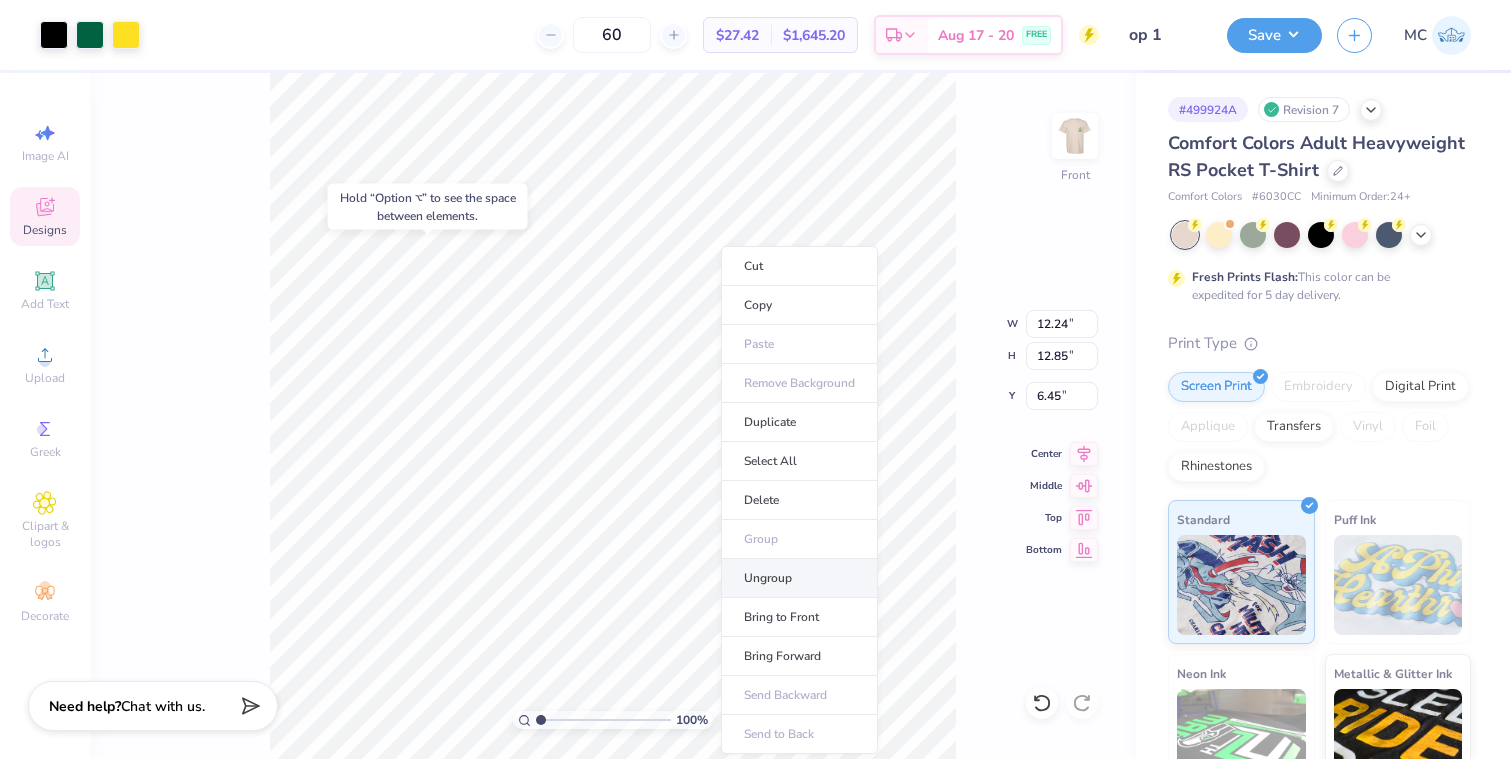 click on "Ungroup" at bounding box center [799, 578] 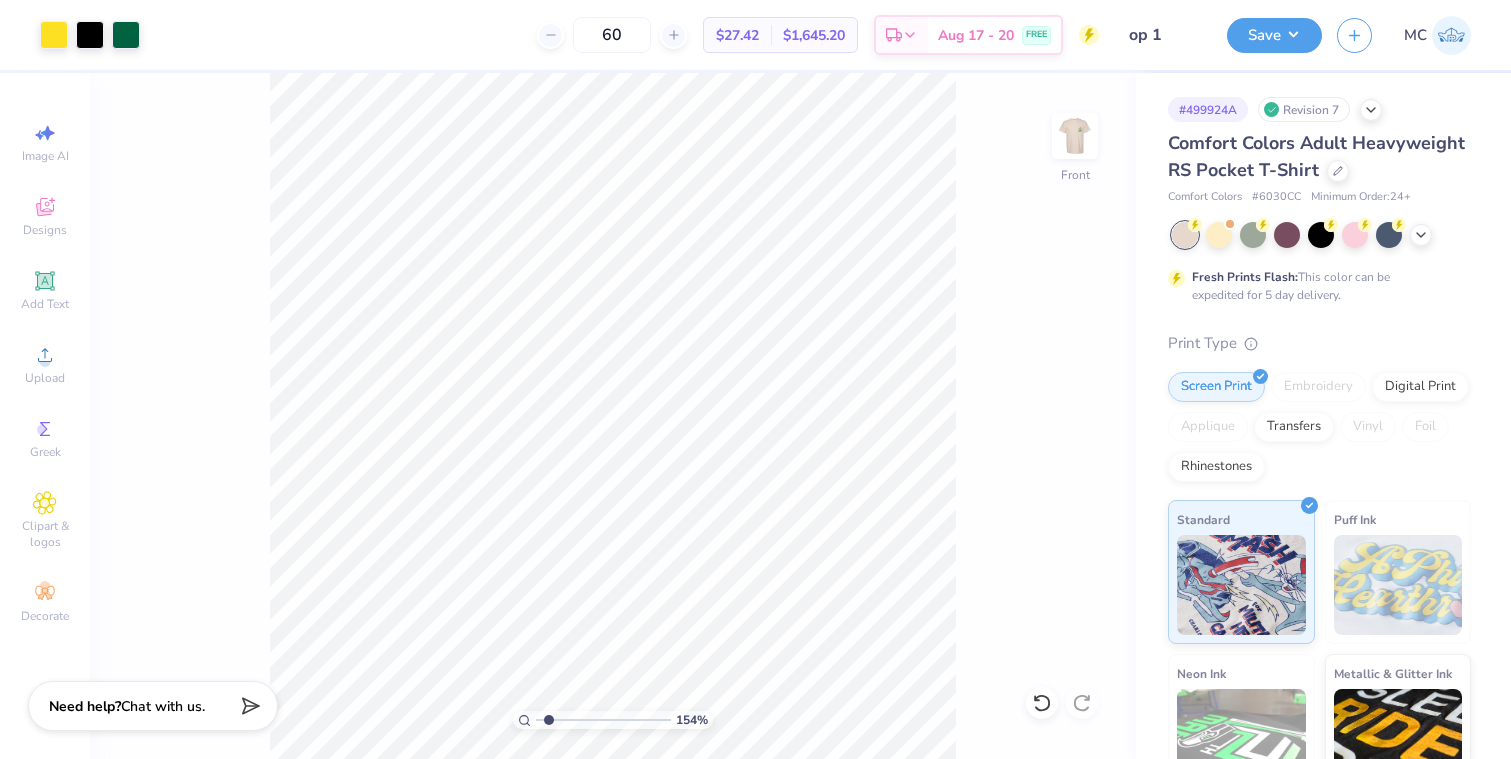 type on "1.54" 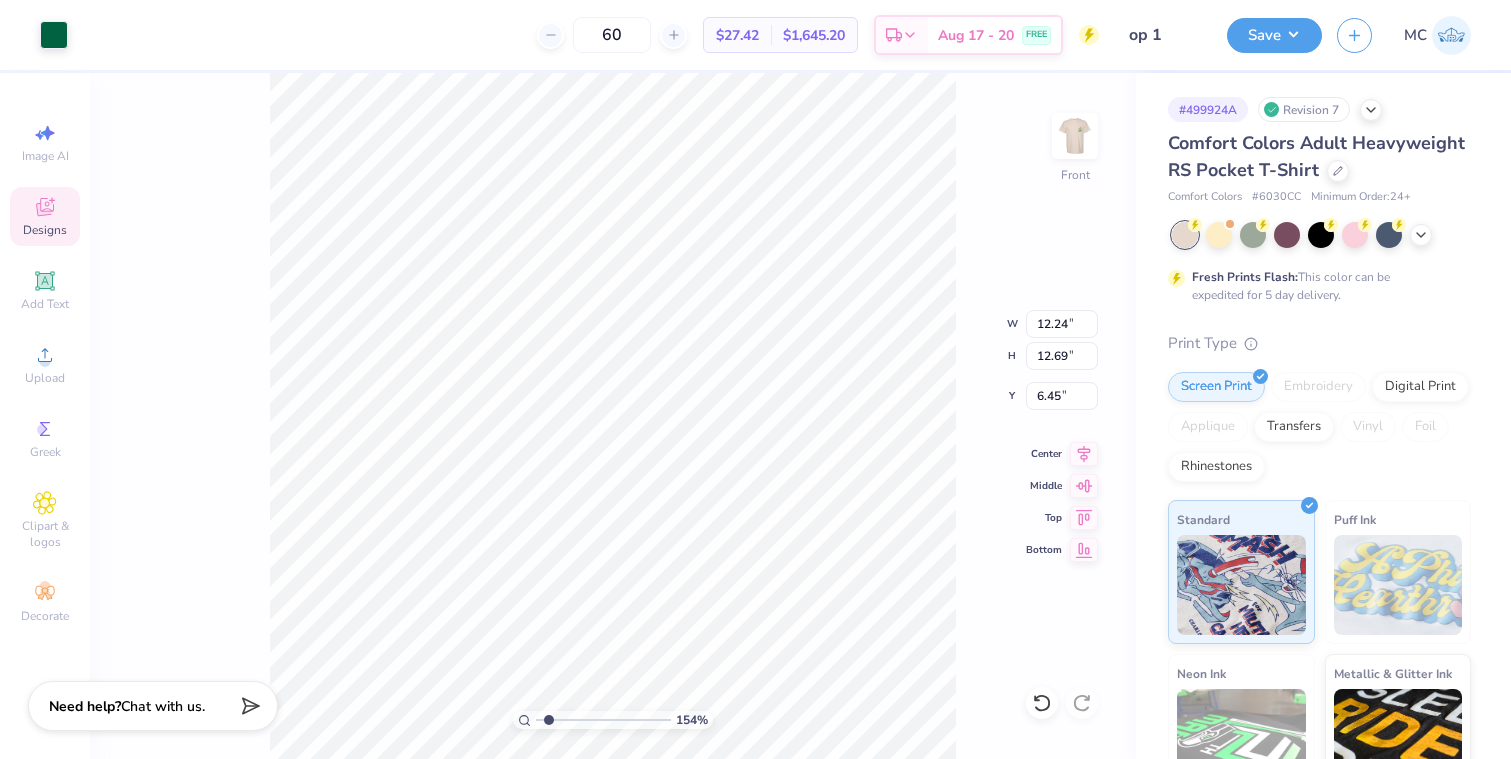 type on "6.45" 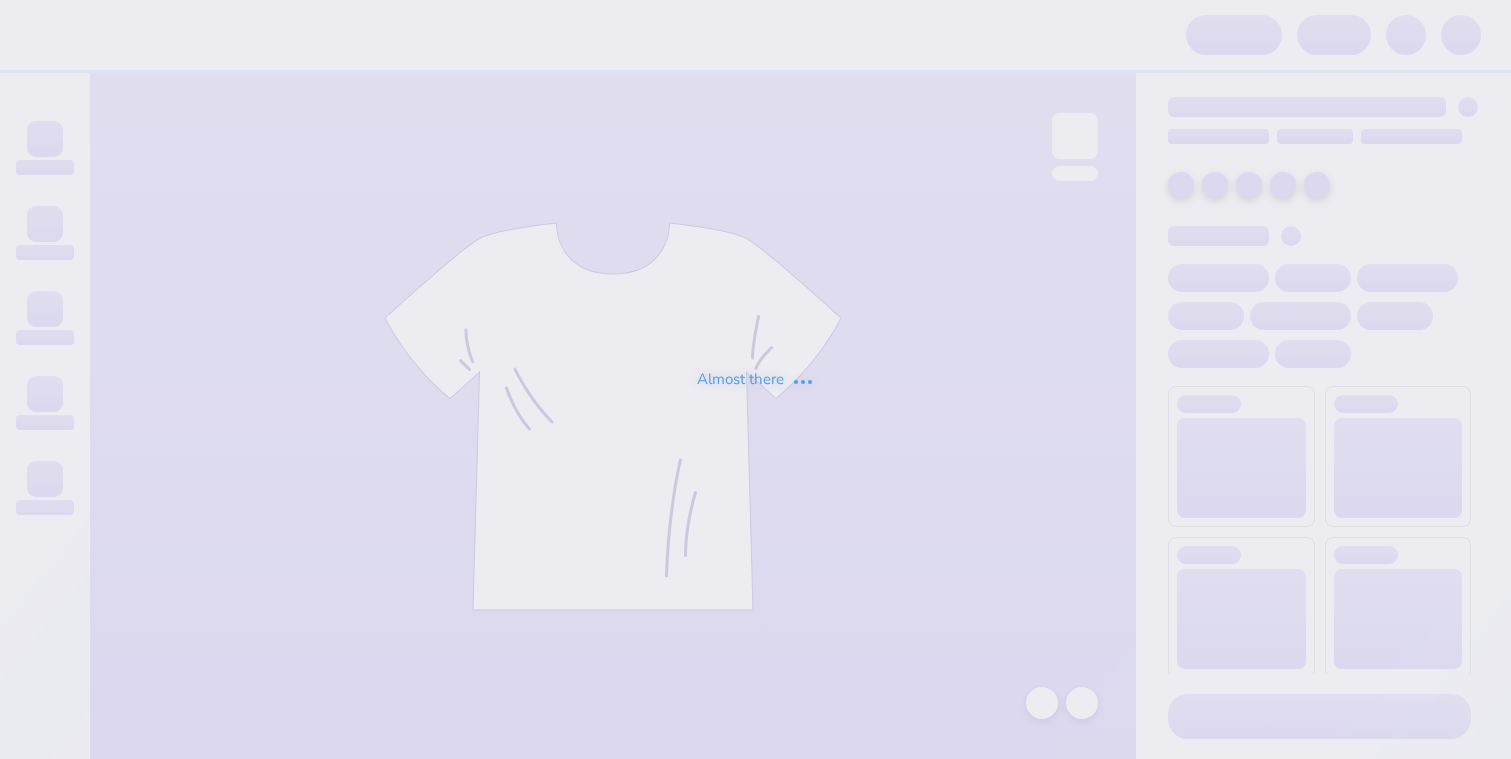 scroll, scrollTop: 0, scrollLeft: 0, axis: both 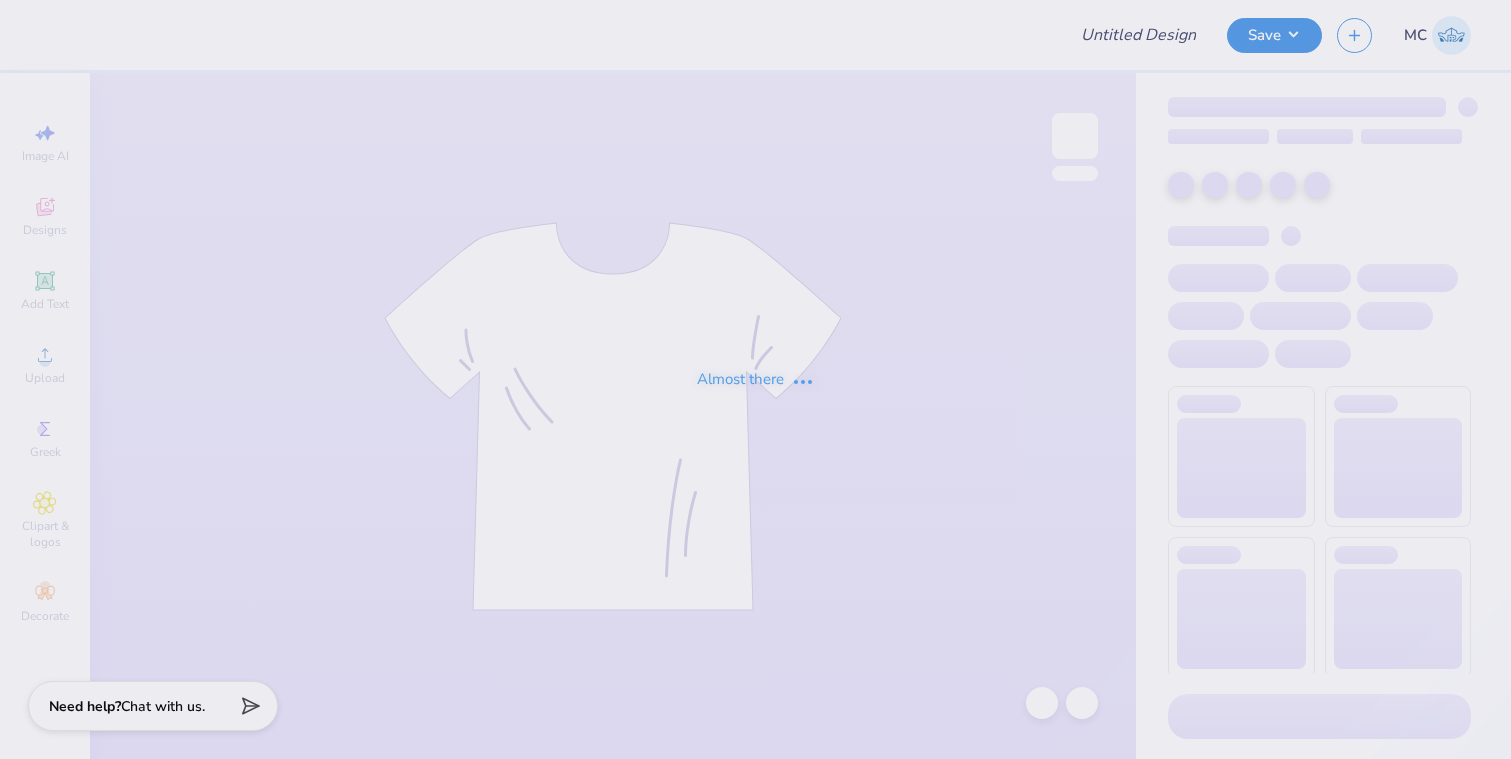 type on "op 1" 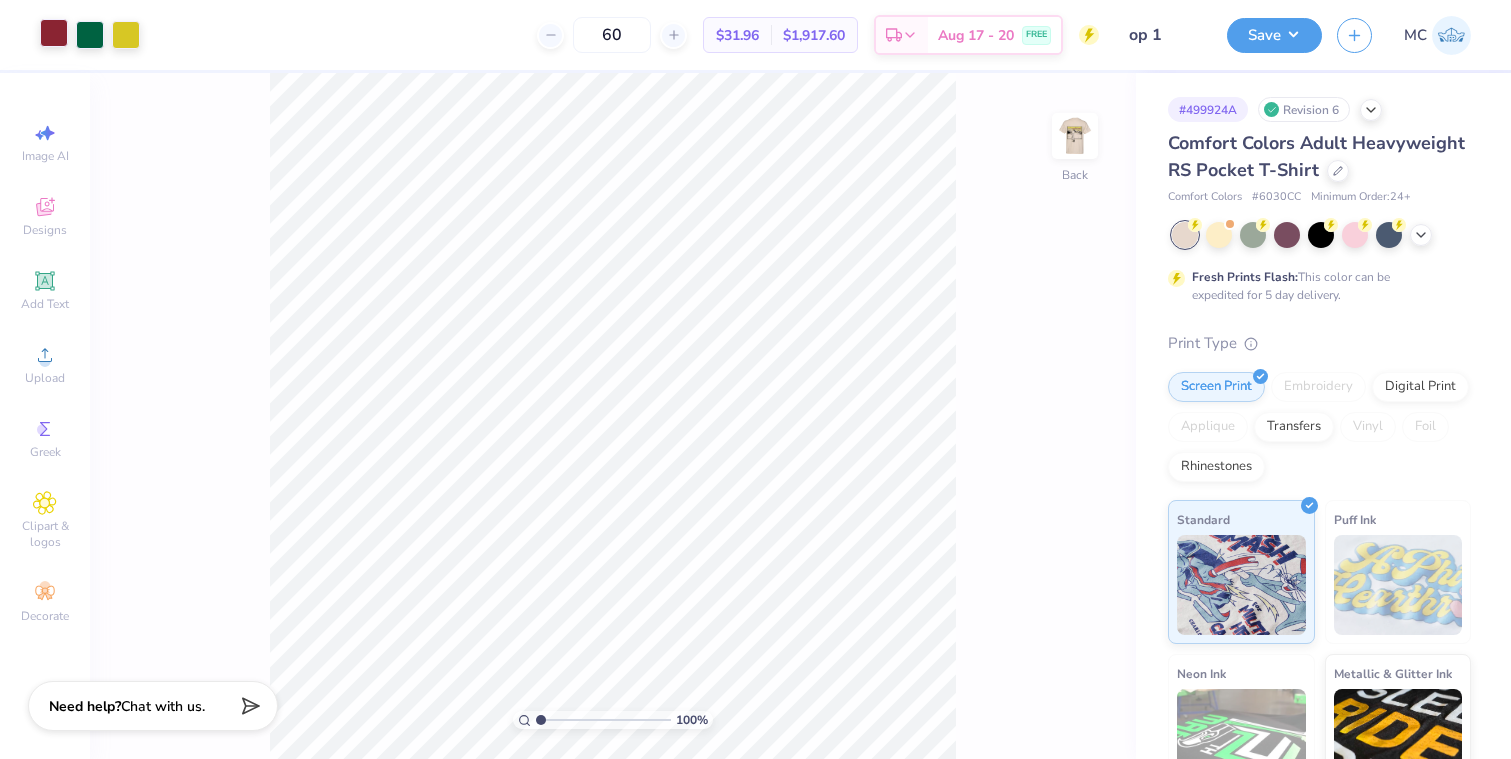 click at bounding box center (54, 33) 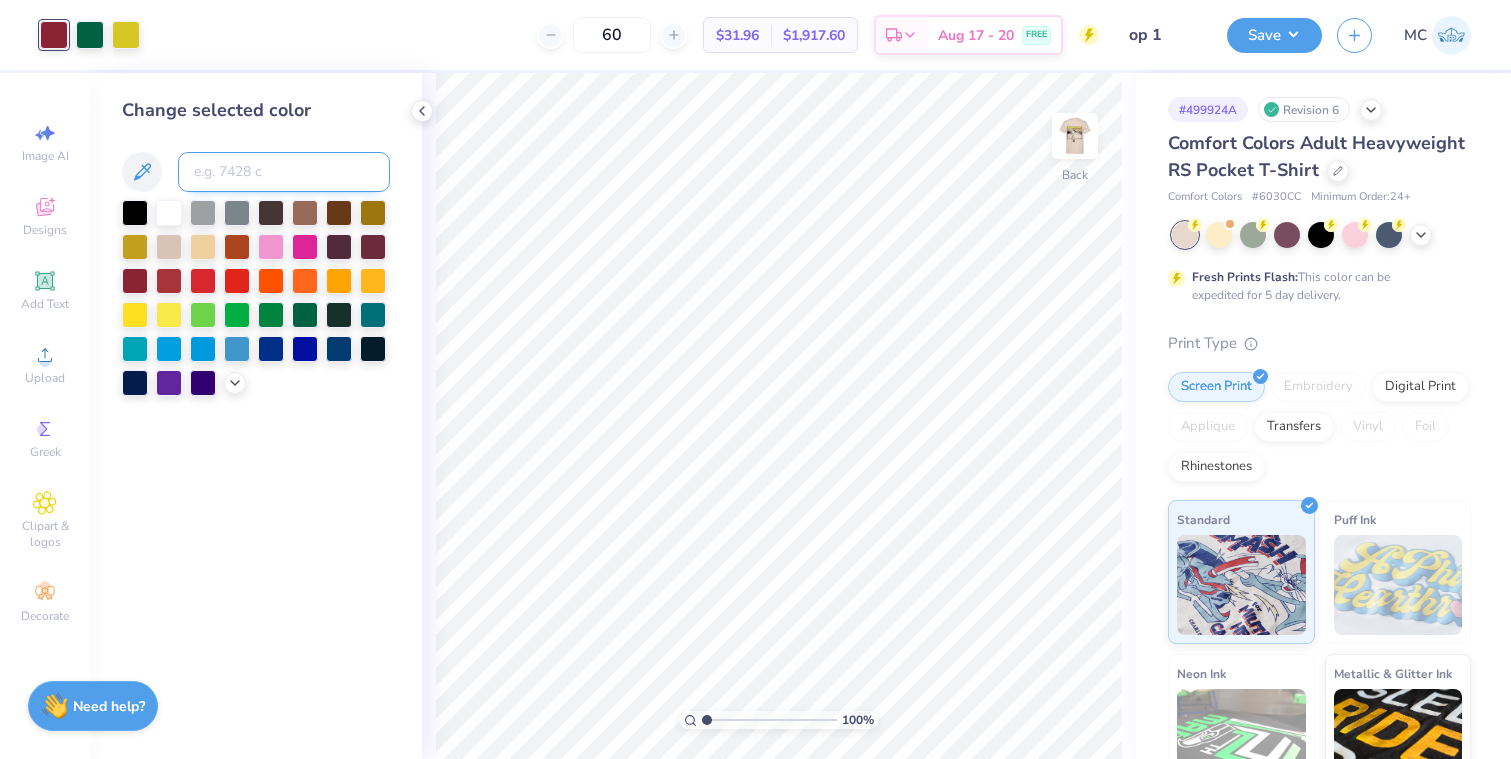 click at bounding box center (284, 172) 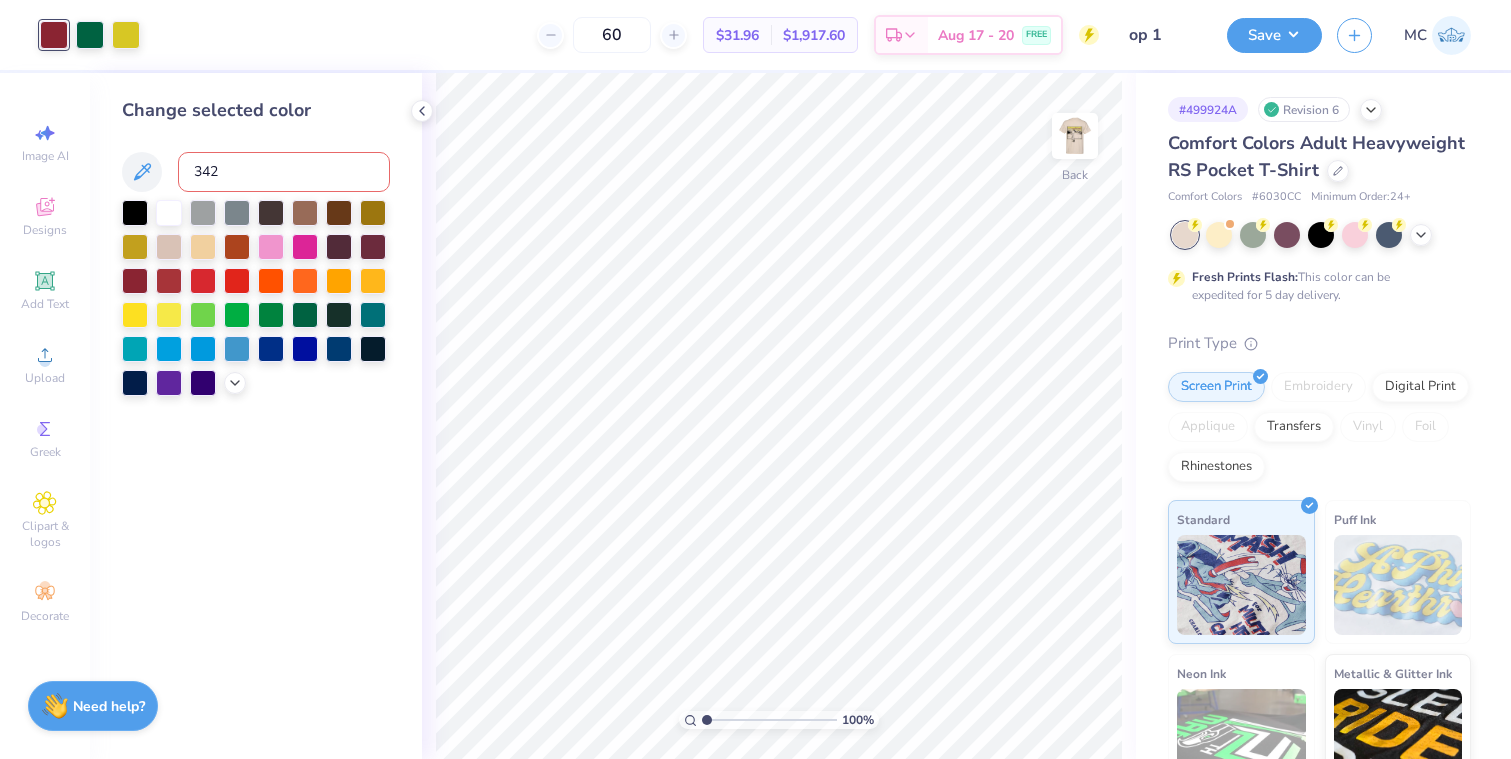 type on "3425" 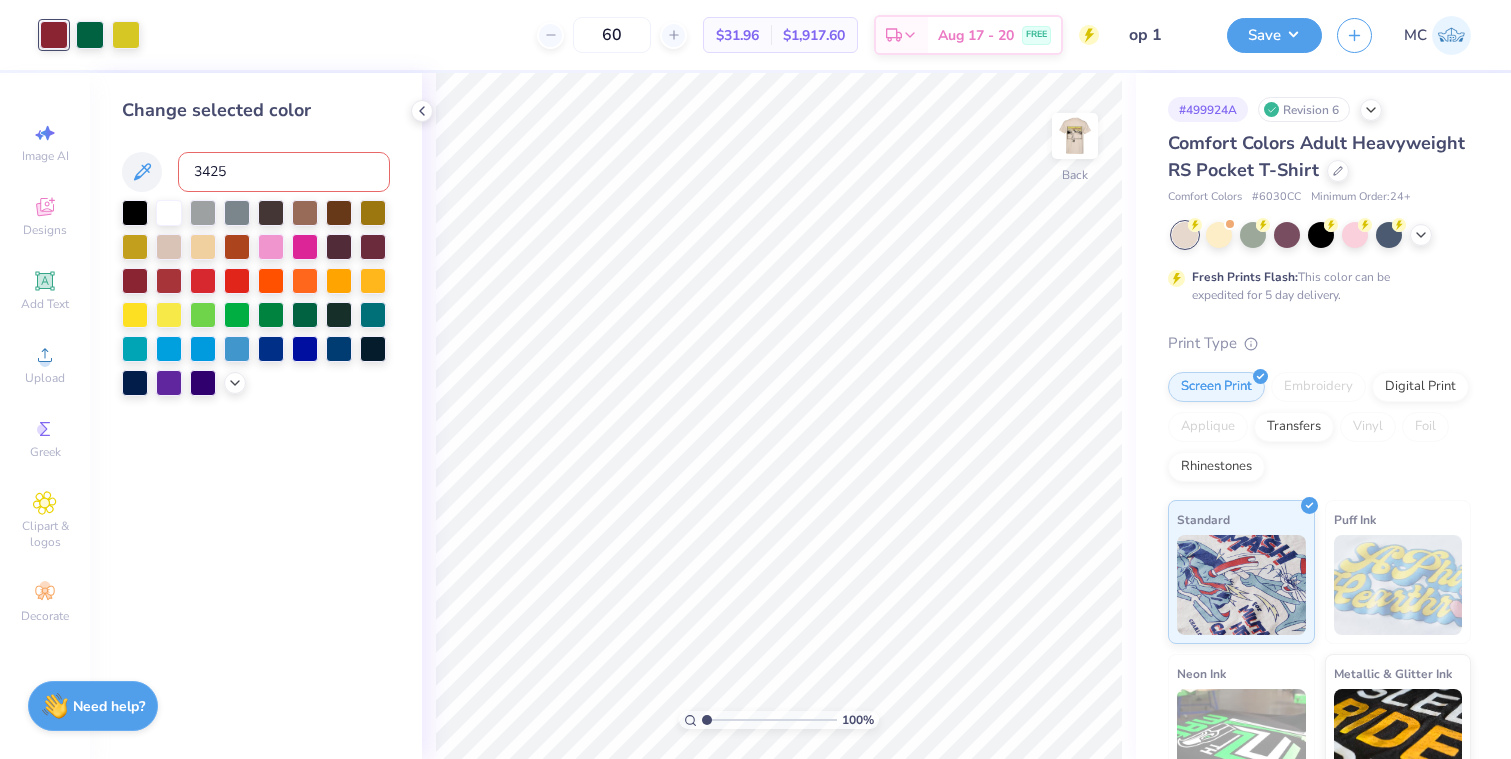type 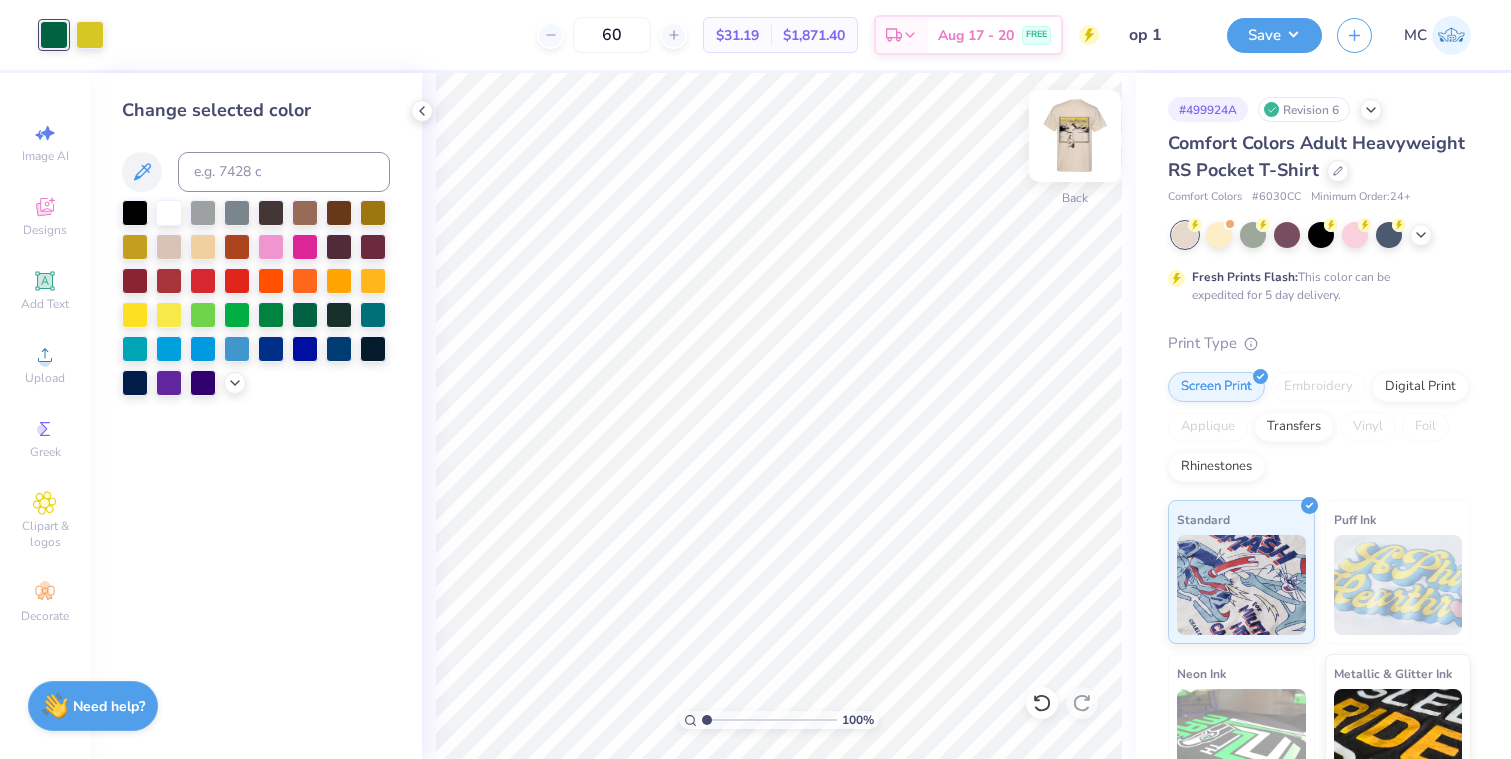 click at bounding box center (1075, 136) 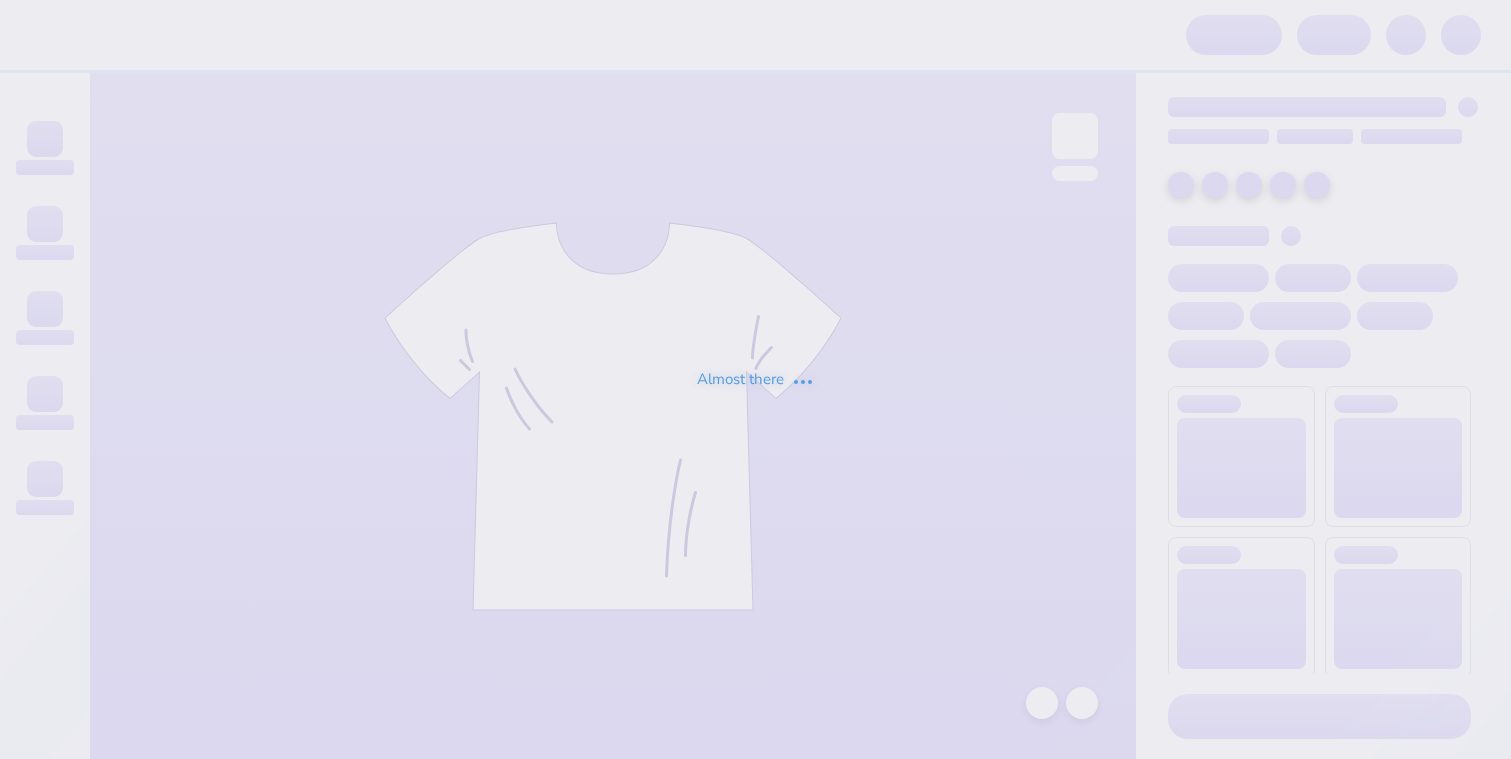 scroll, scrollTop: 0, scrollLeft: 0, axis: both 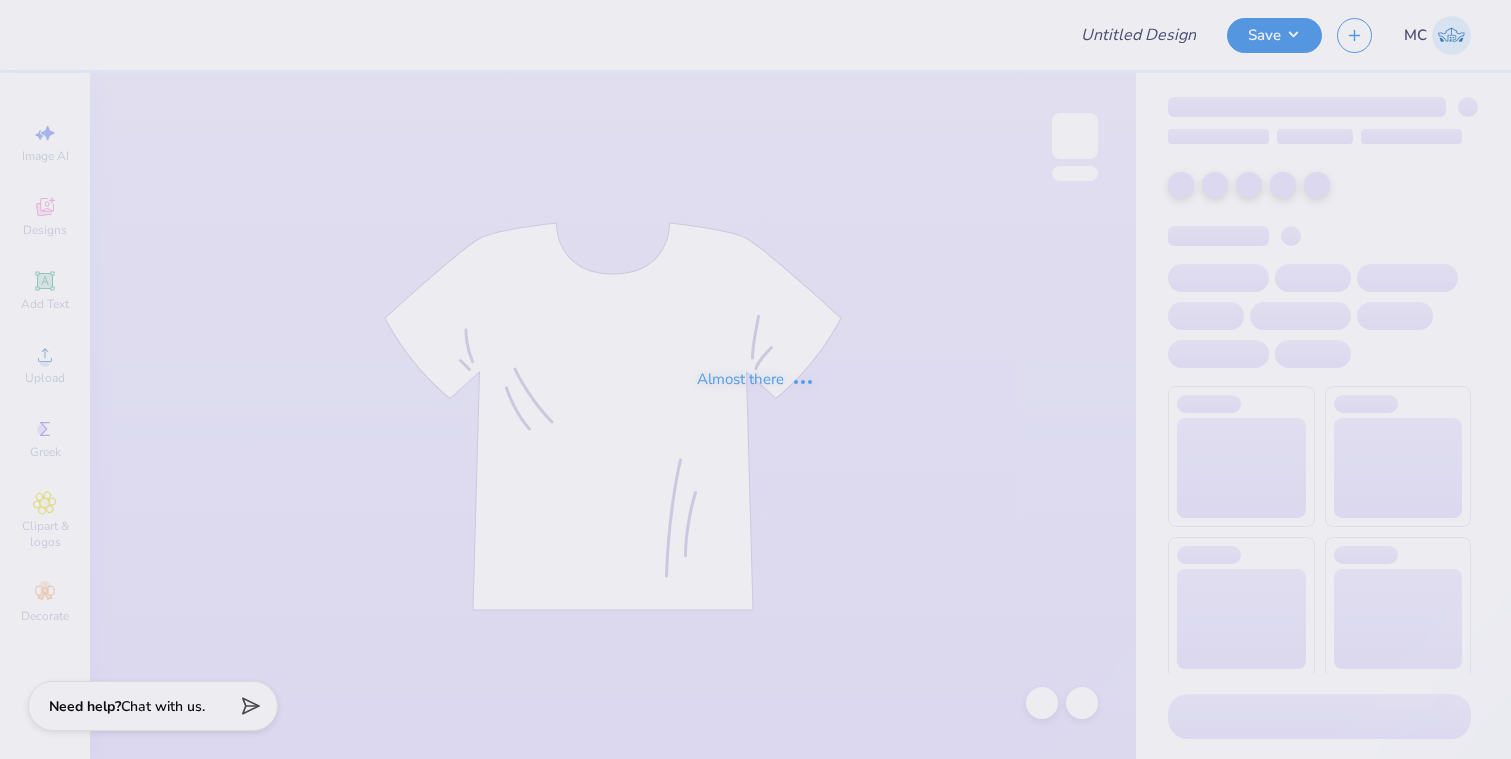 type on "op 1" 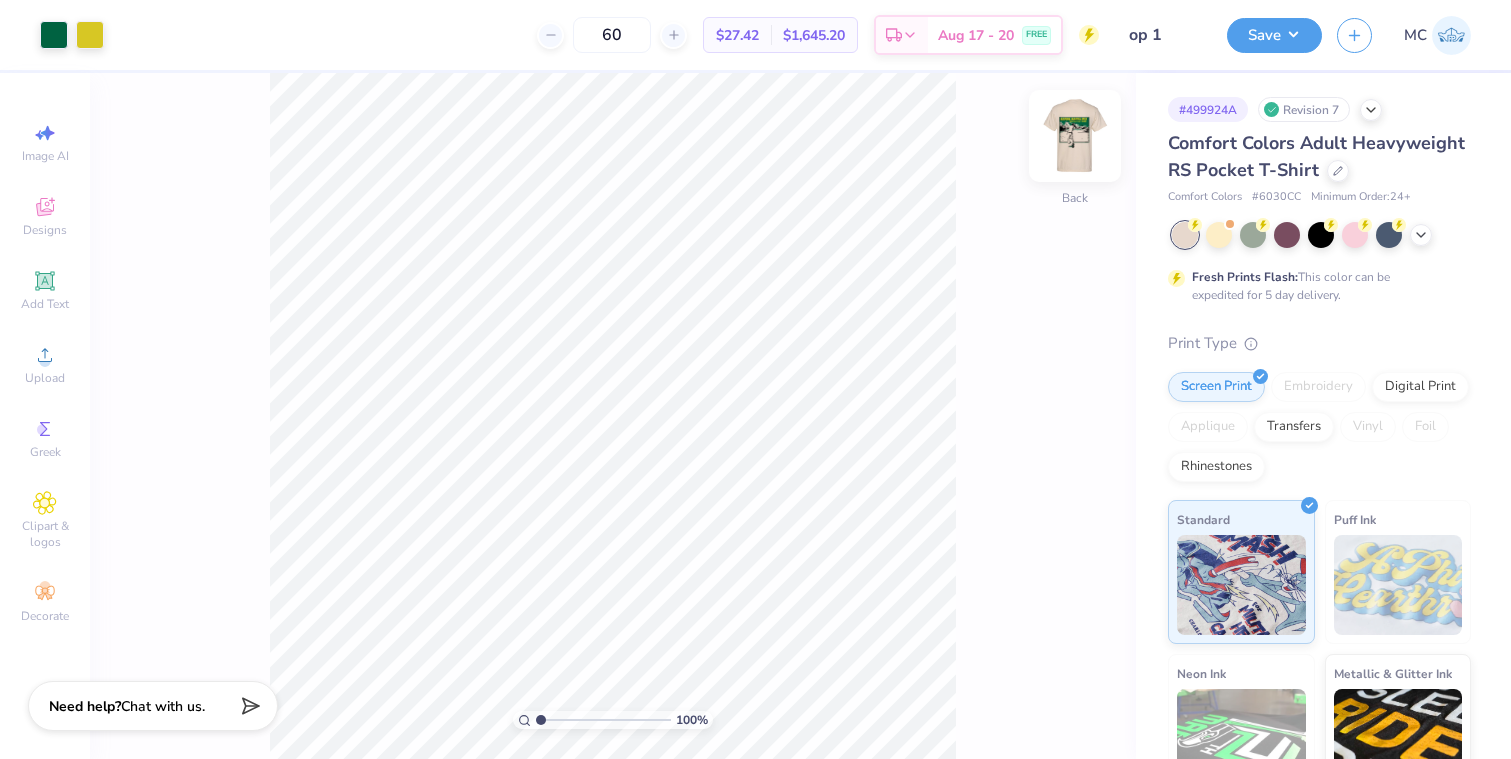 click at bounding box center [1075, 136] 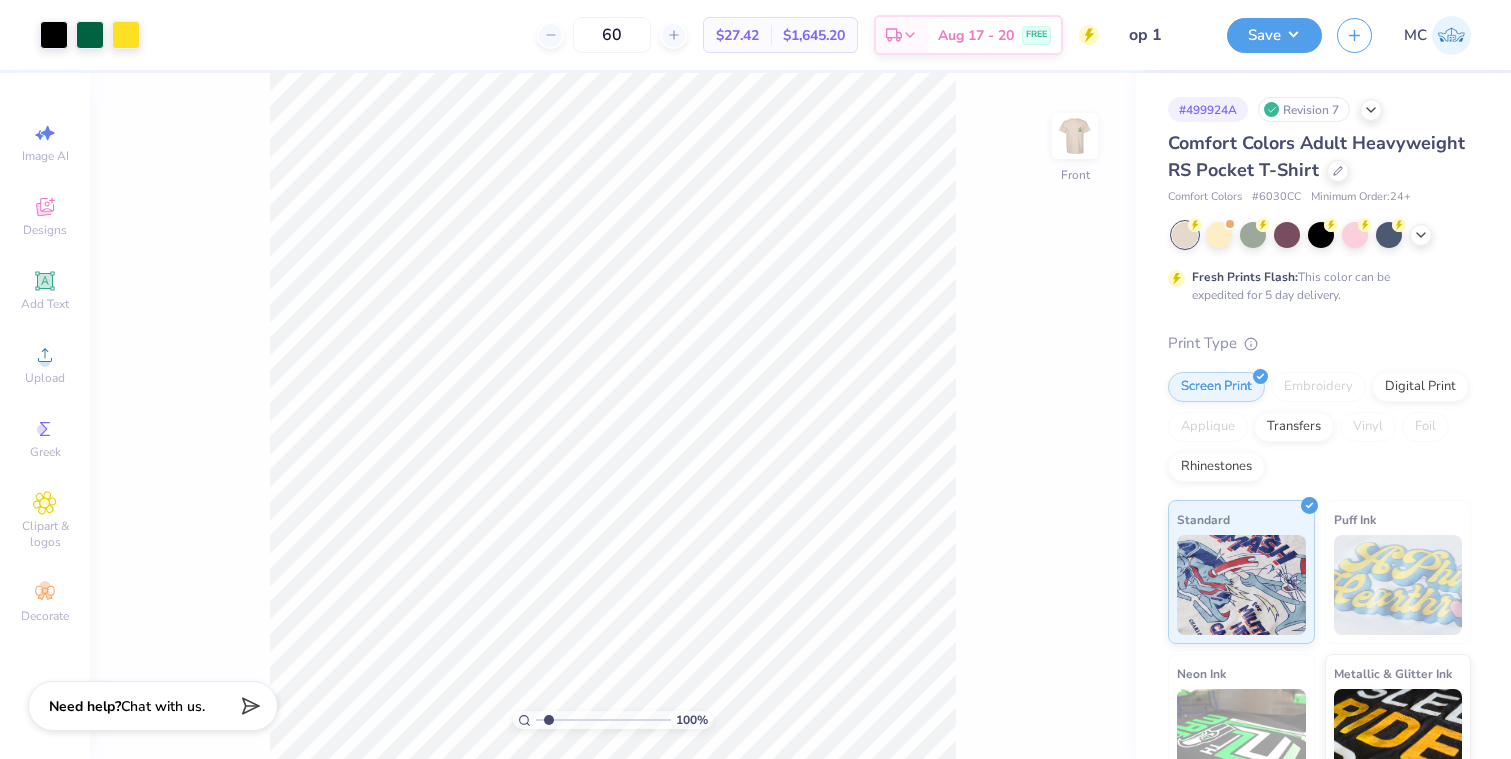 type on "1.6" 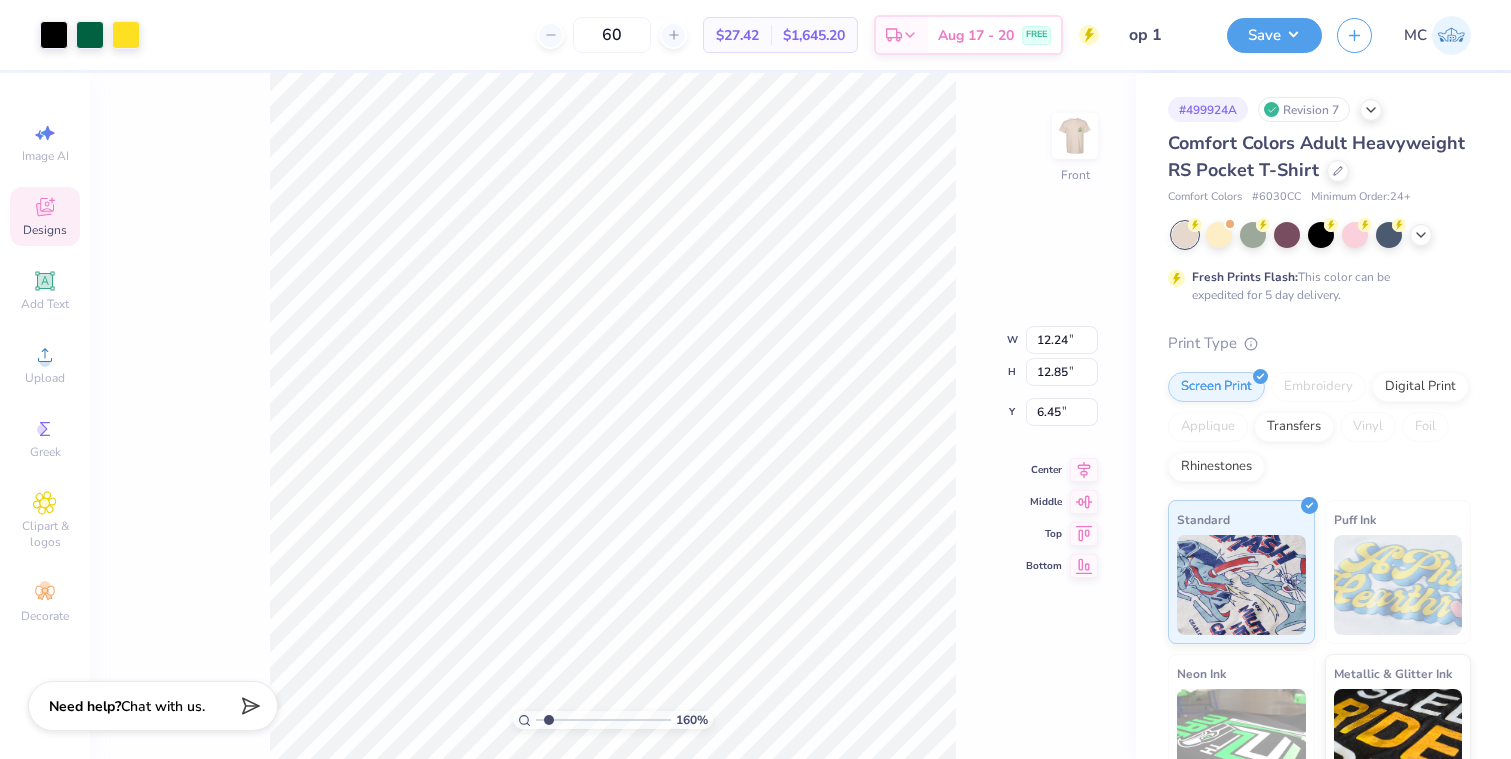 type on "6.38" 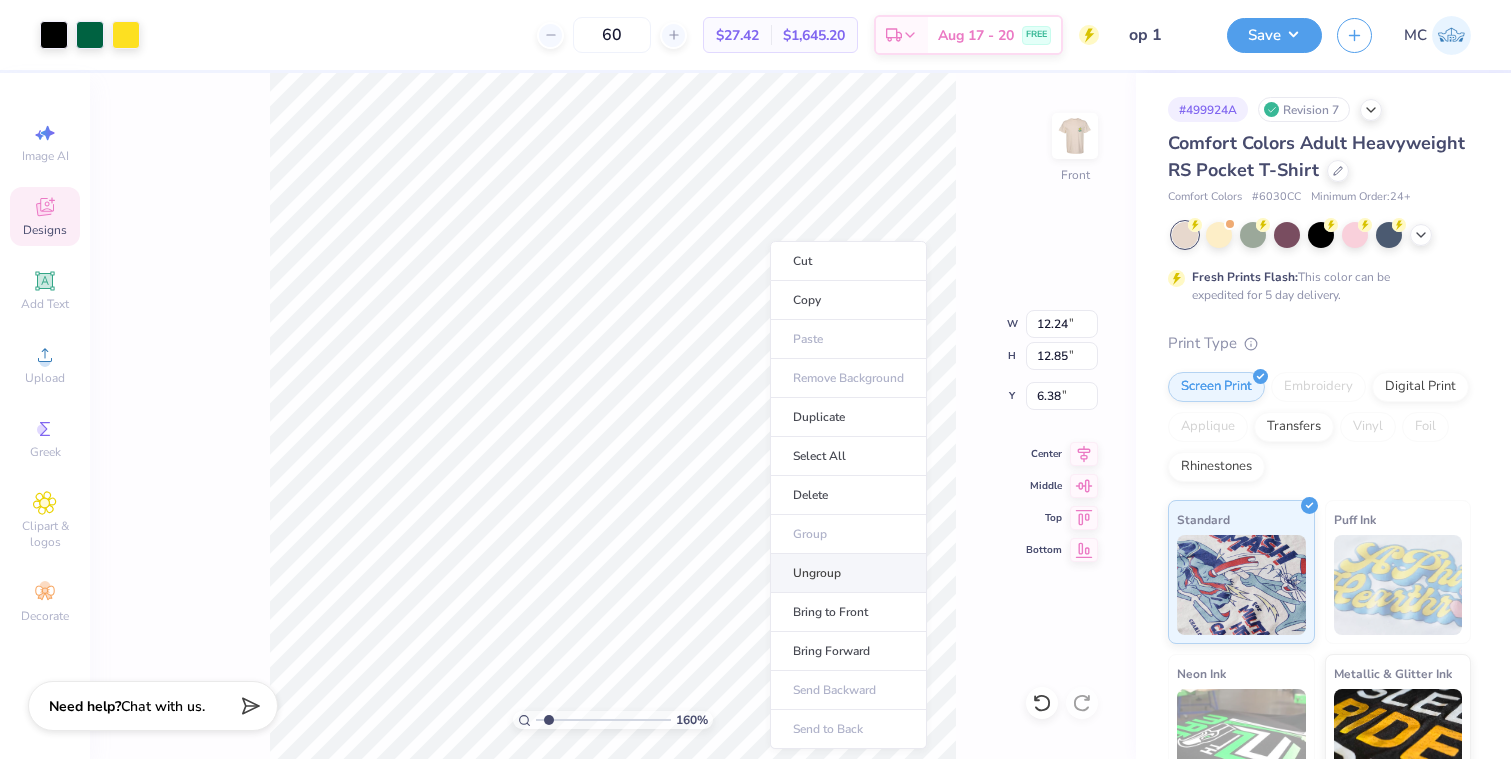 click on "Ungroup" at bounding box center (848, 573) 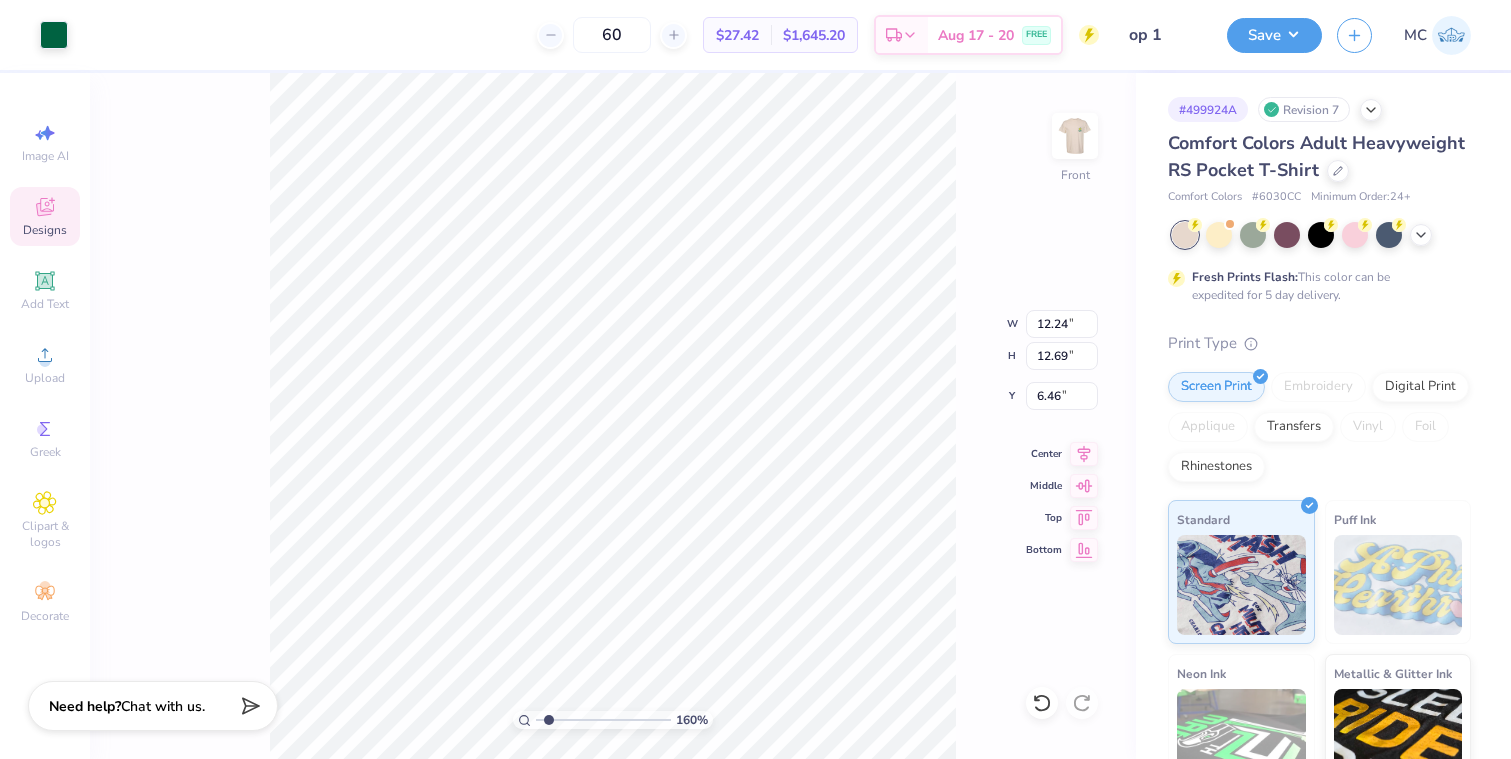 type on "6.38" 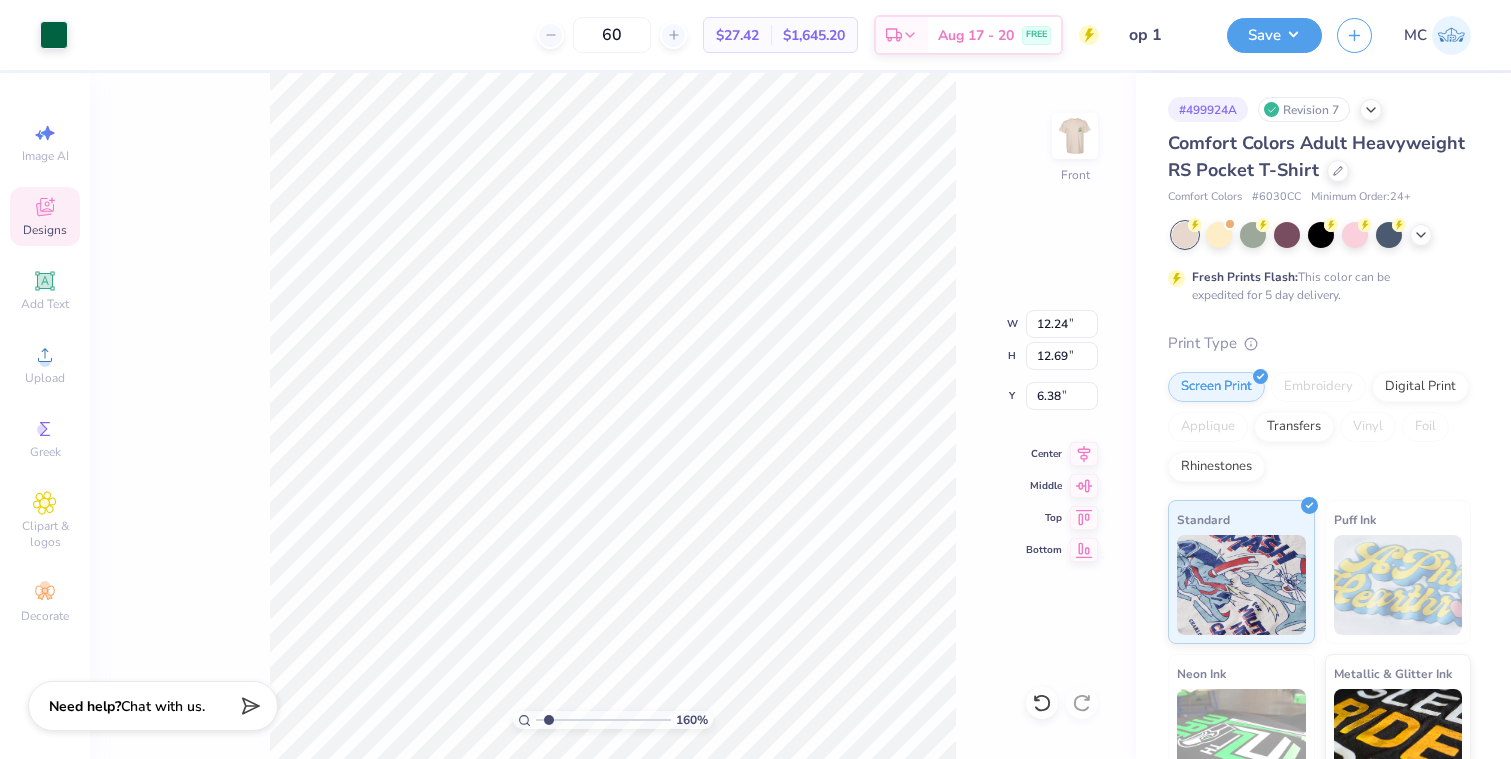 type on "12.19" 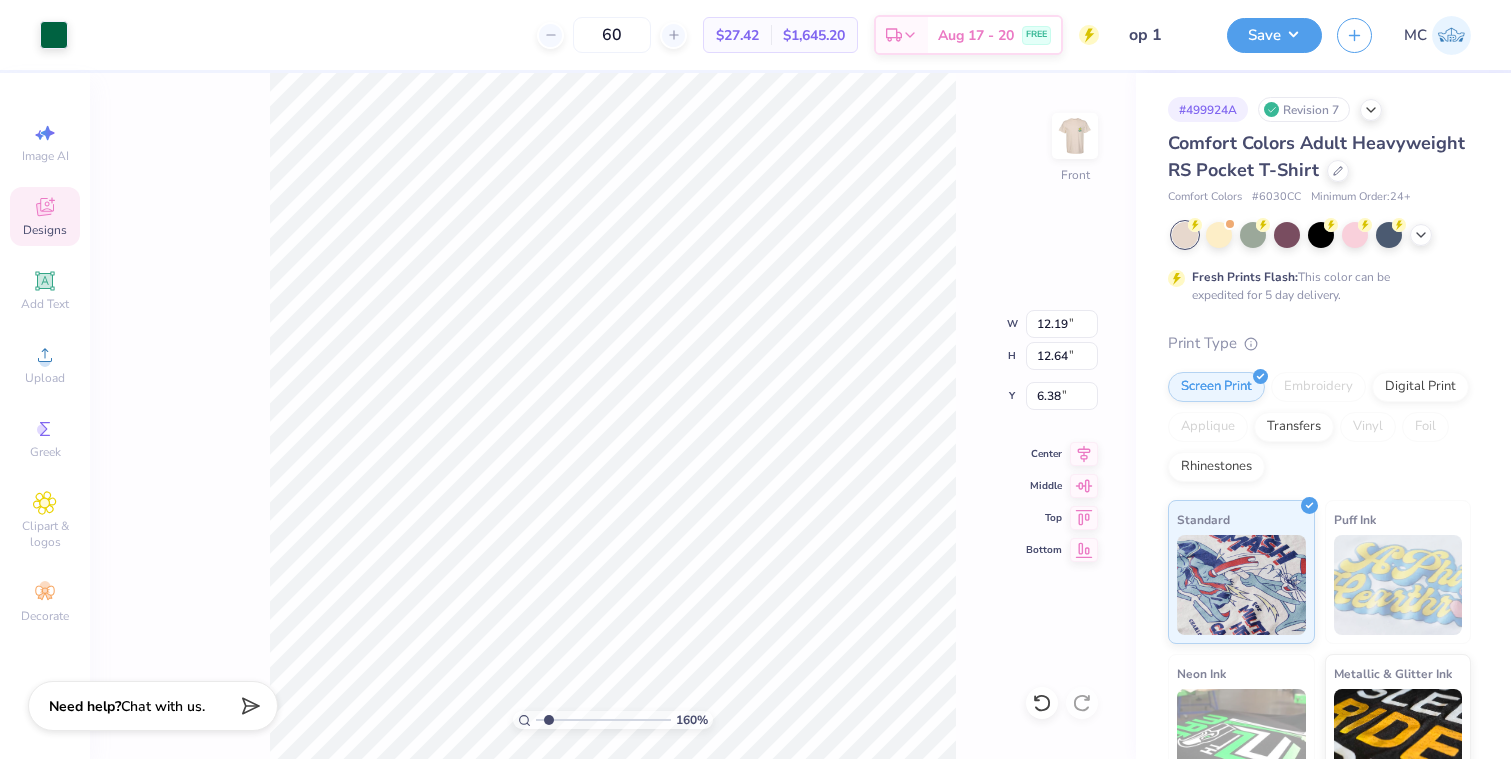 type on "12.16" 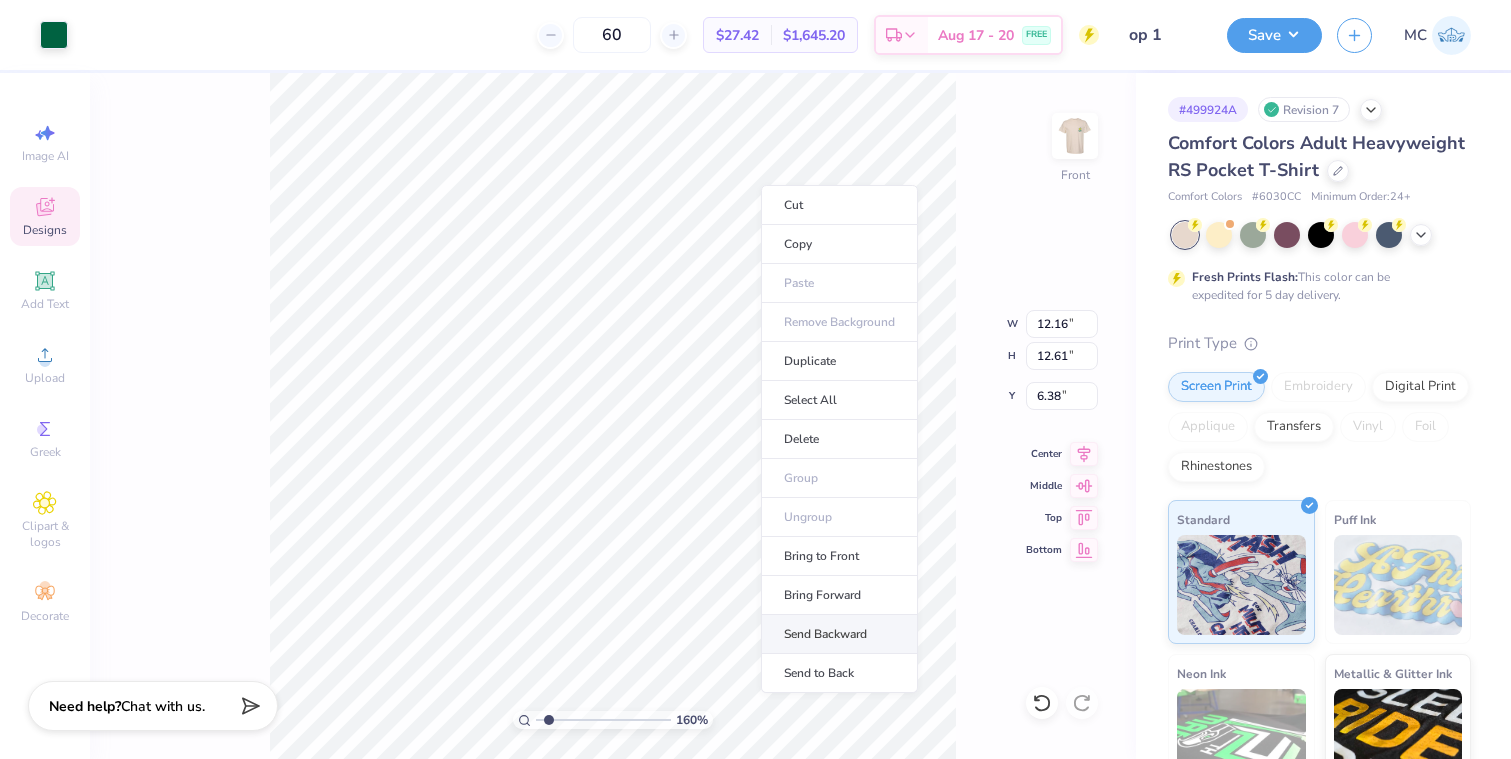 click on "Send Backward" at bounding box center (839, 634) 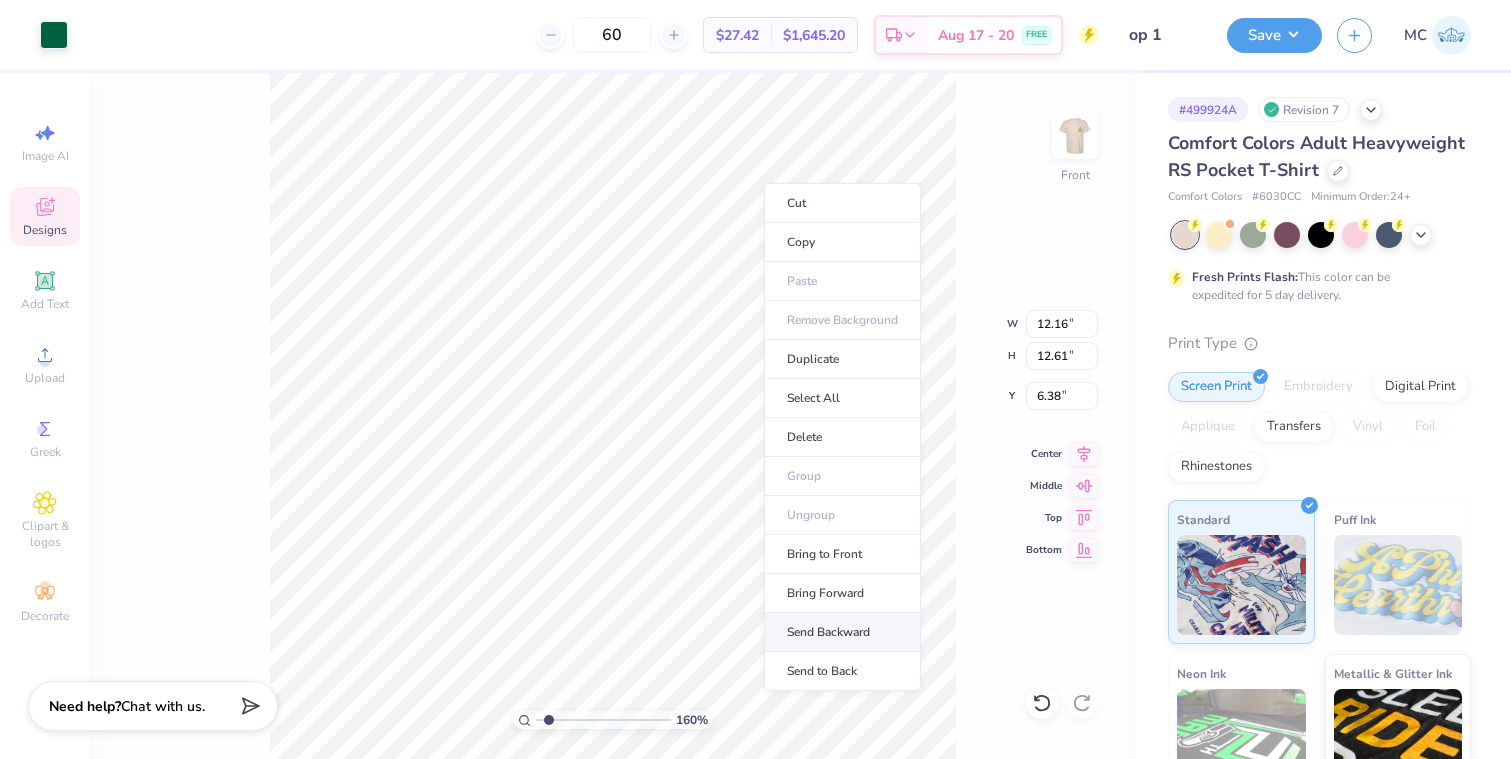 click on "Send Backward" at bounding box center [842, 632] 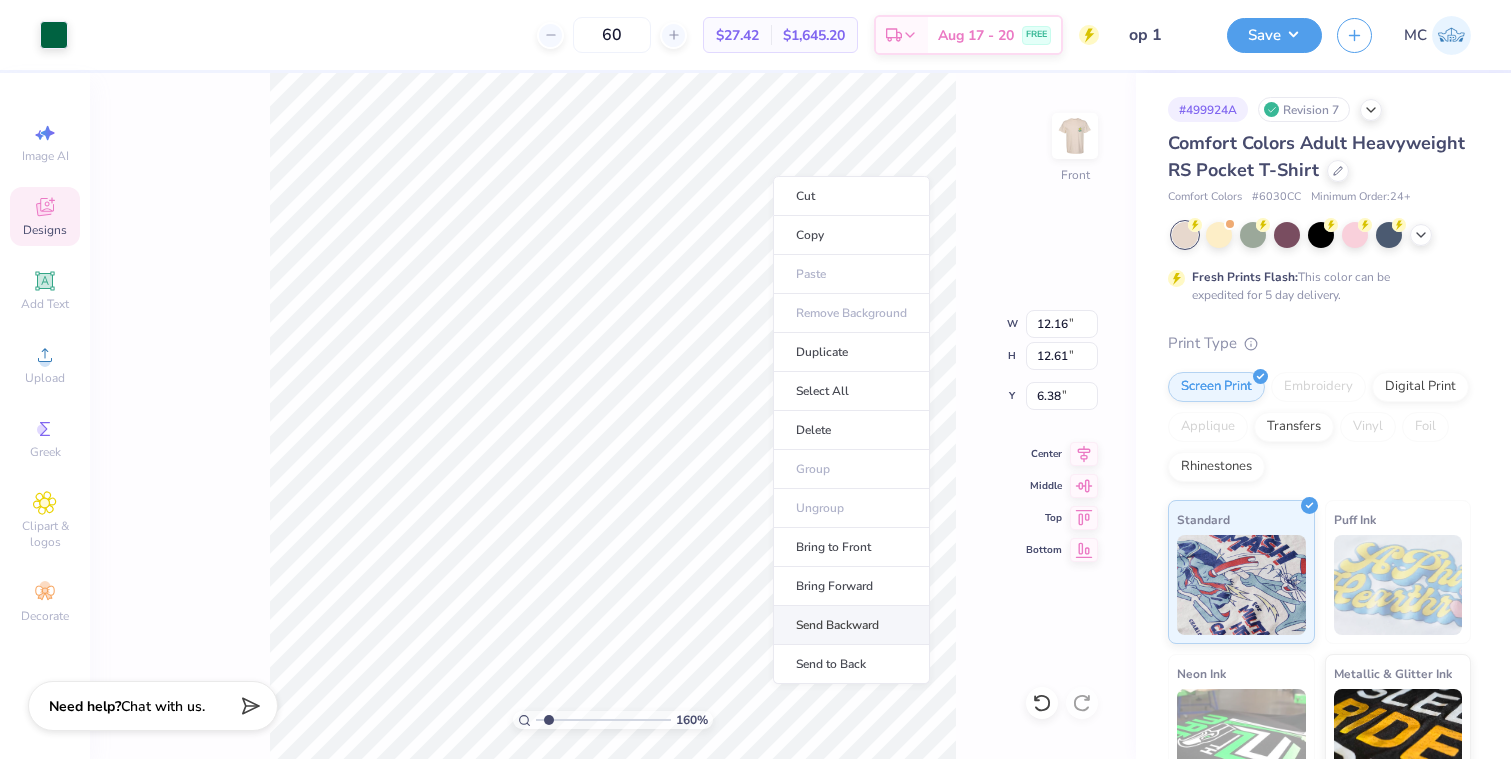 click on "Send Backward" at bounding box center (851, 625) 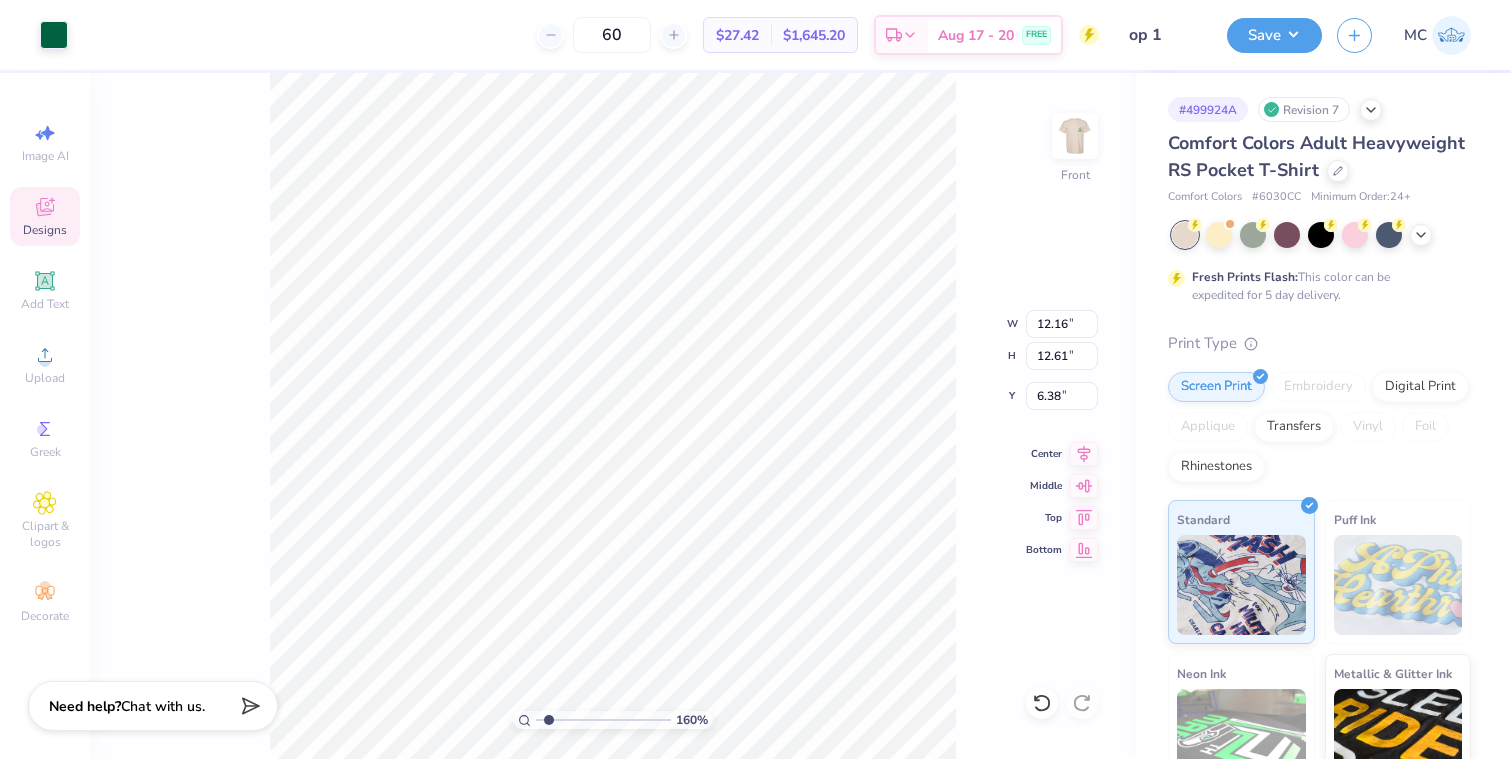 type on "10.81" 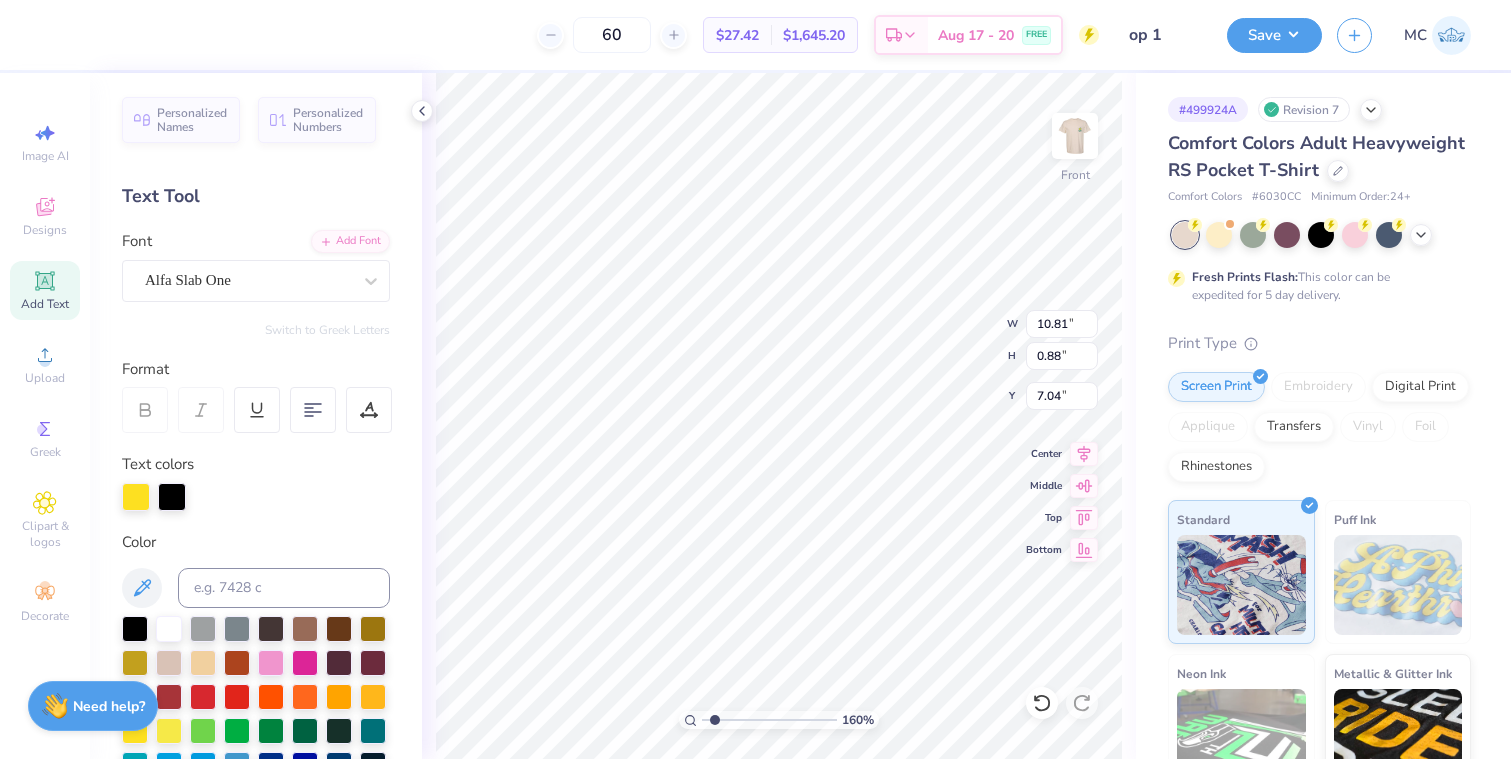 type on "6.88" 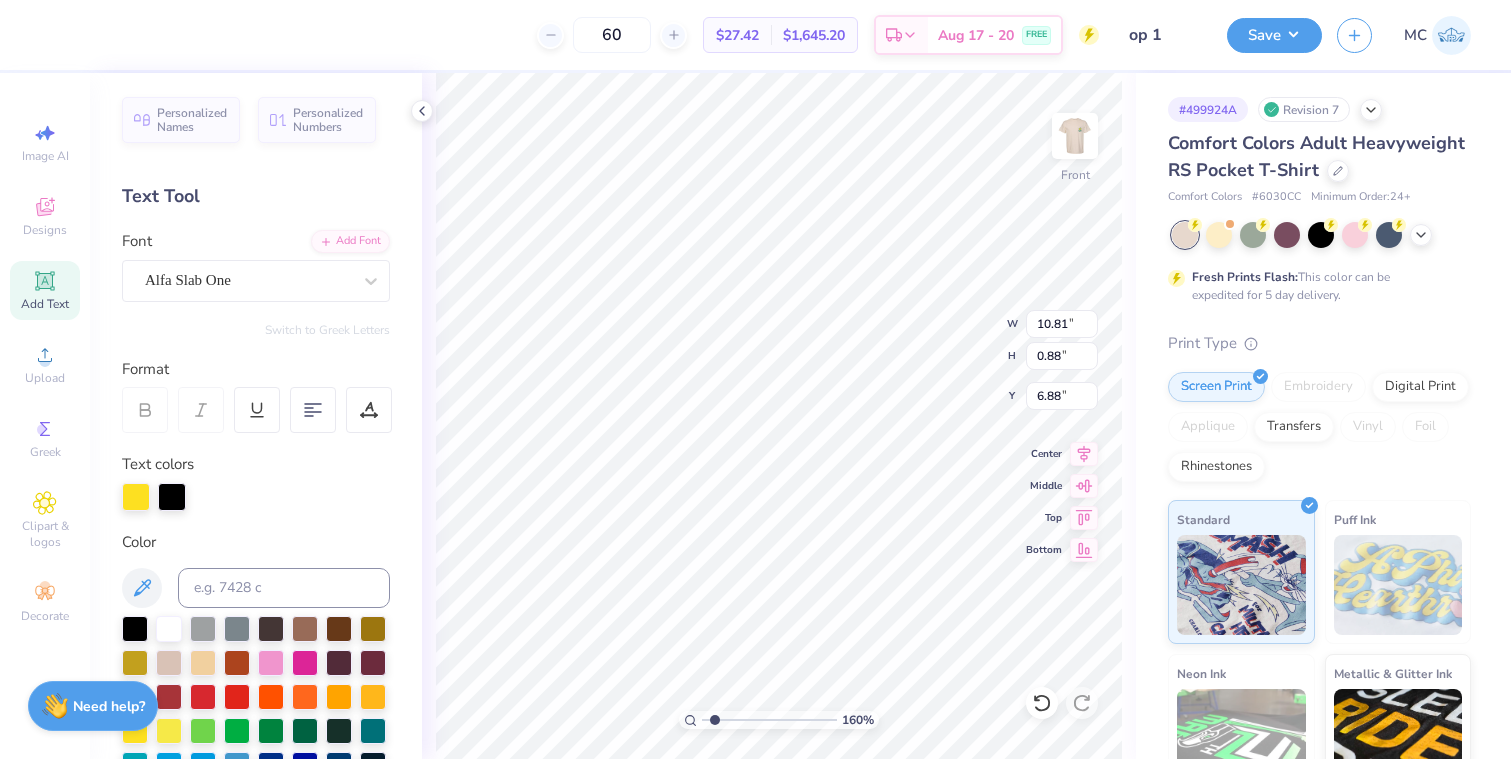 type on "10.67" 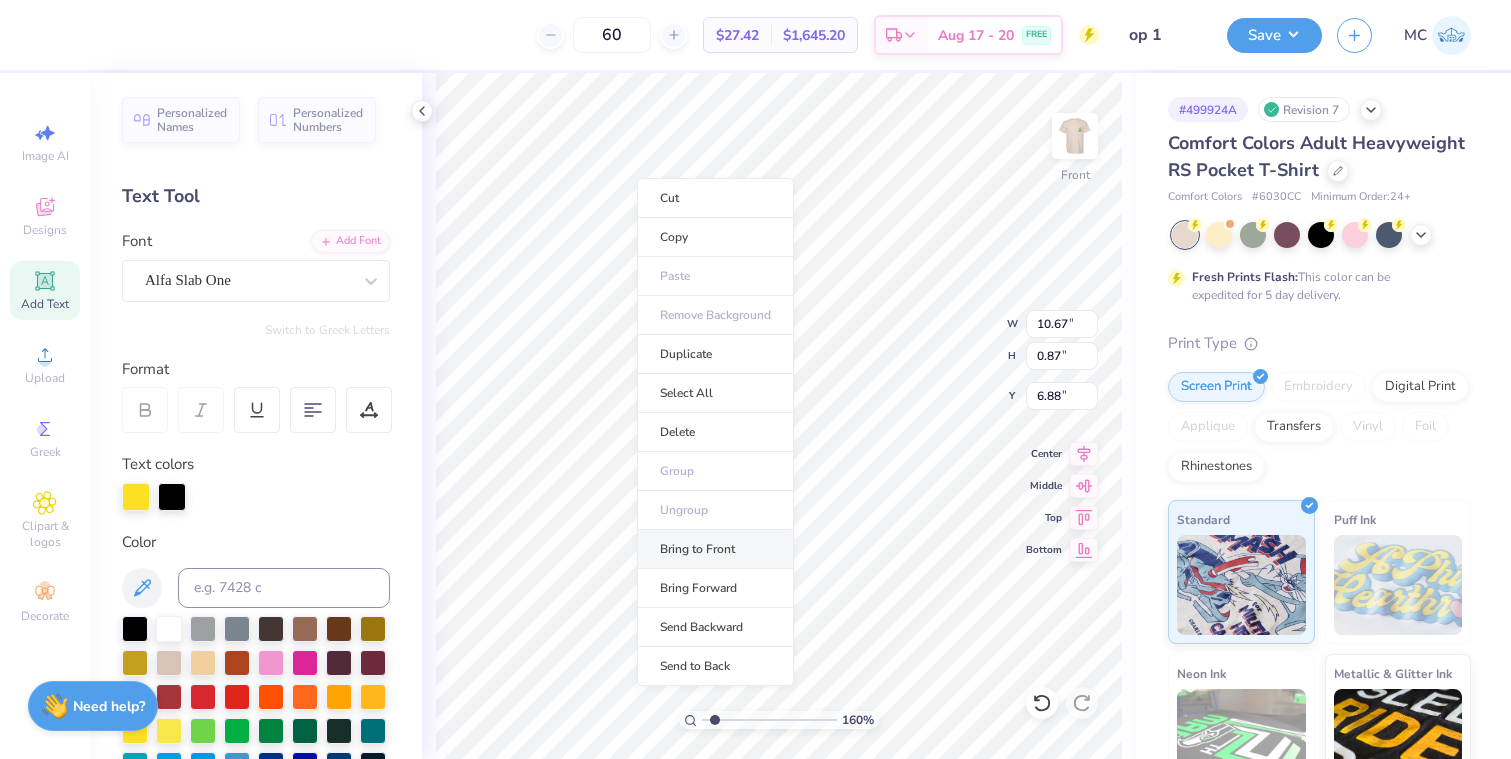 click on "Bring to Front" at bounding box center (715, 549) 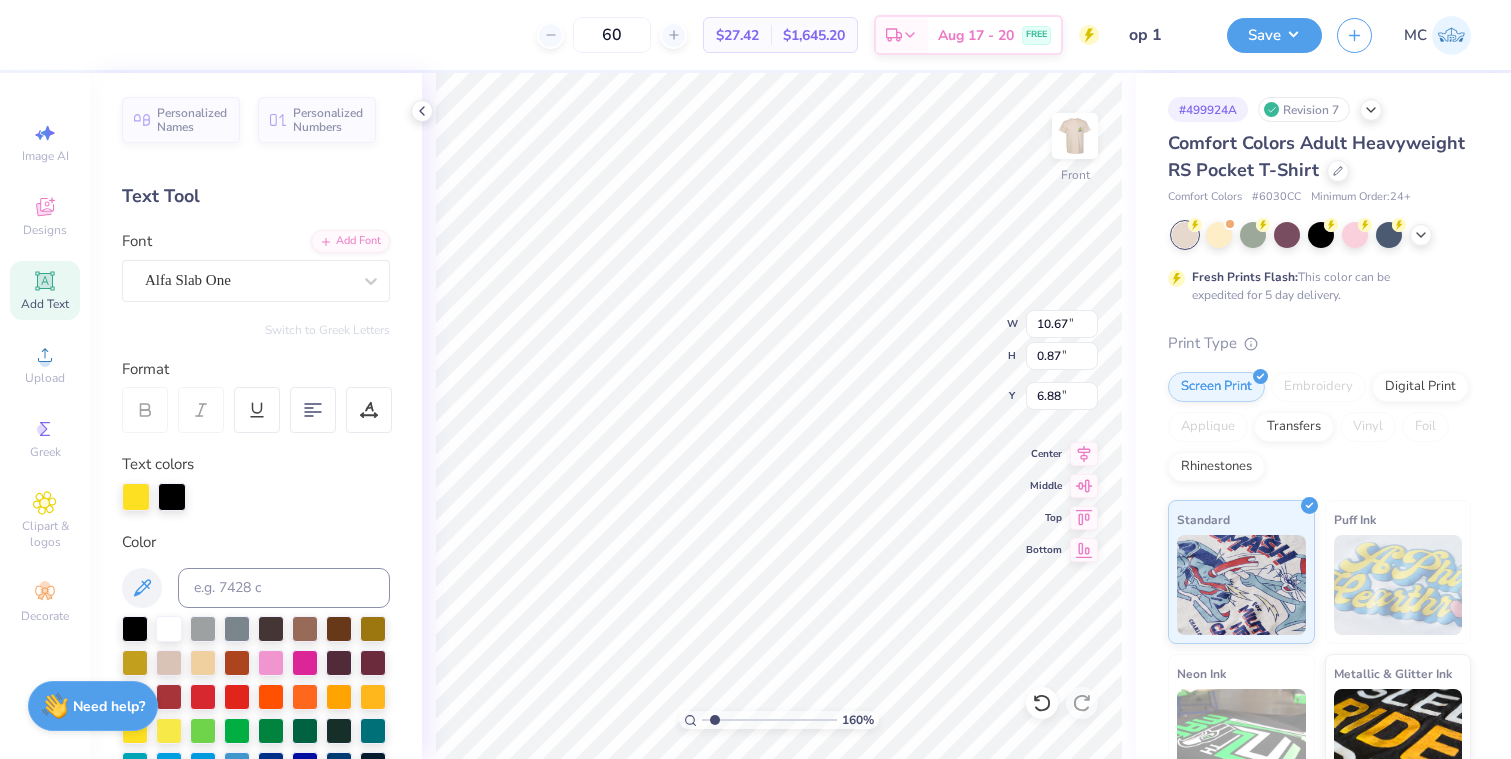 type on "12.16" 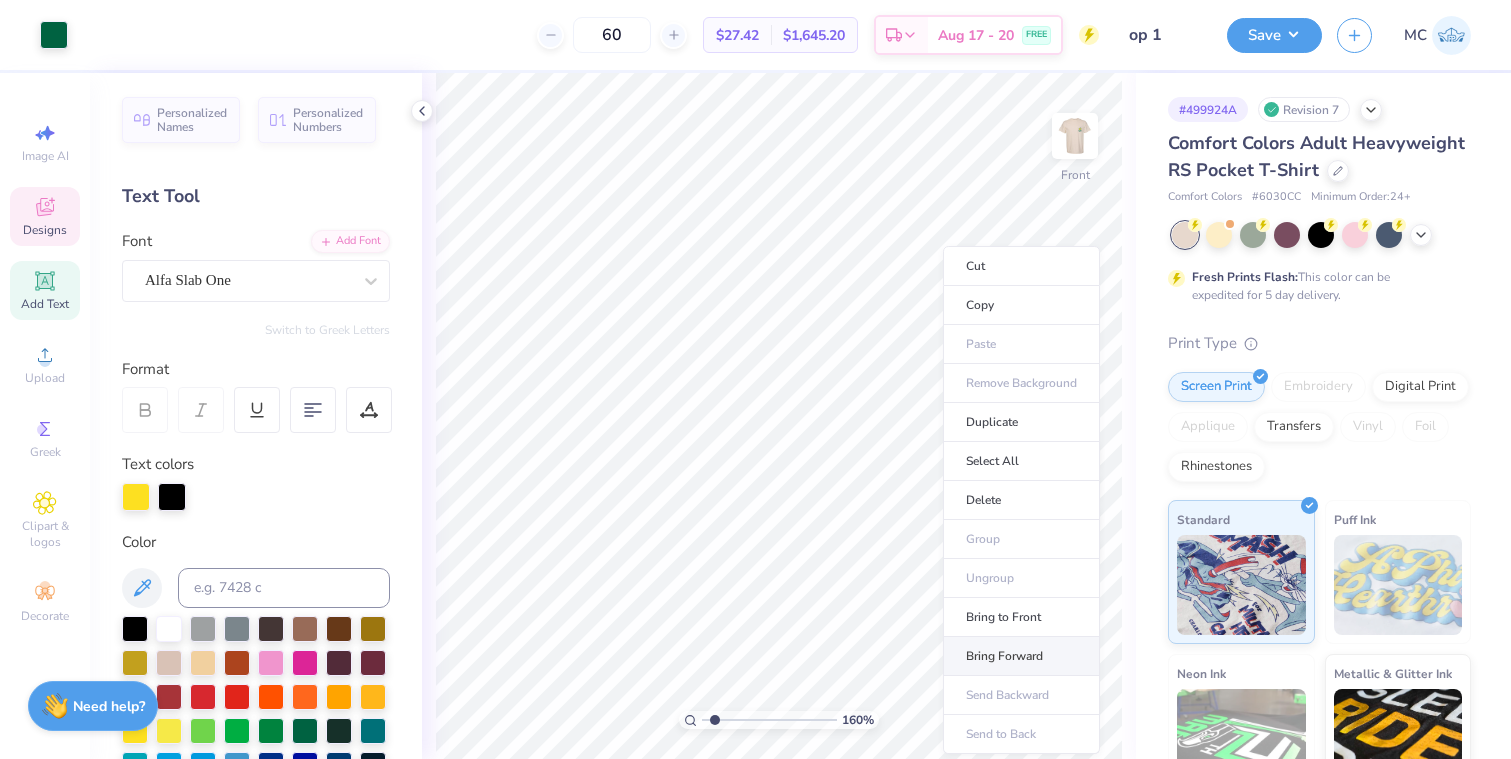 click on "Bring Forward" at bounding box center [1021, 656] 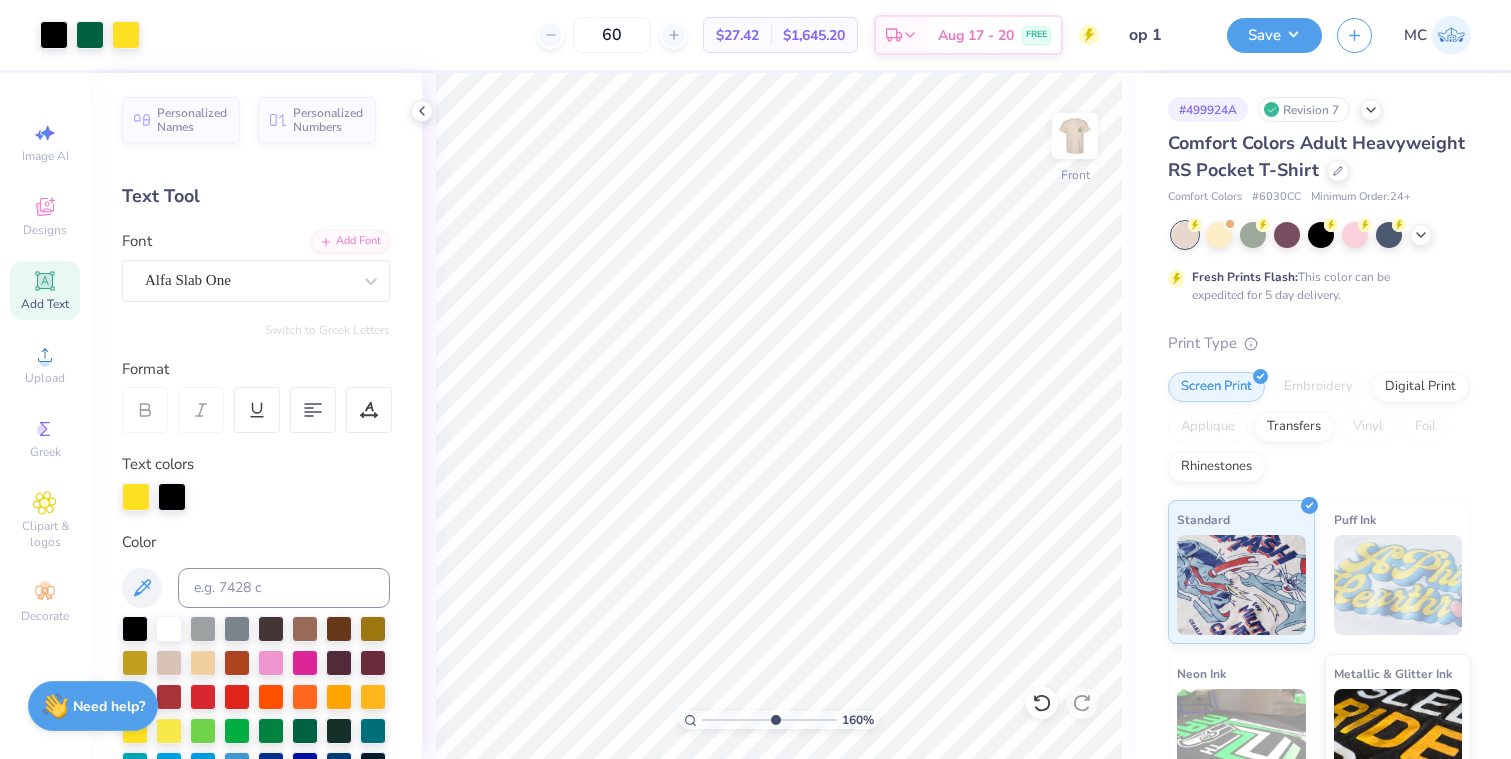 type on "5.96" 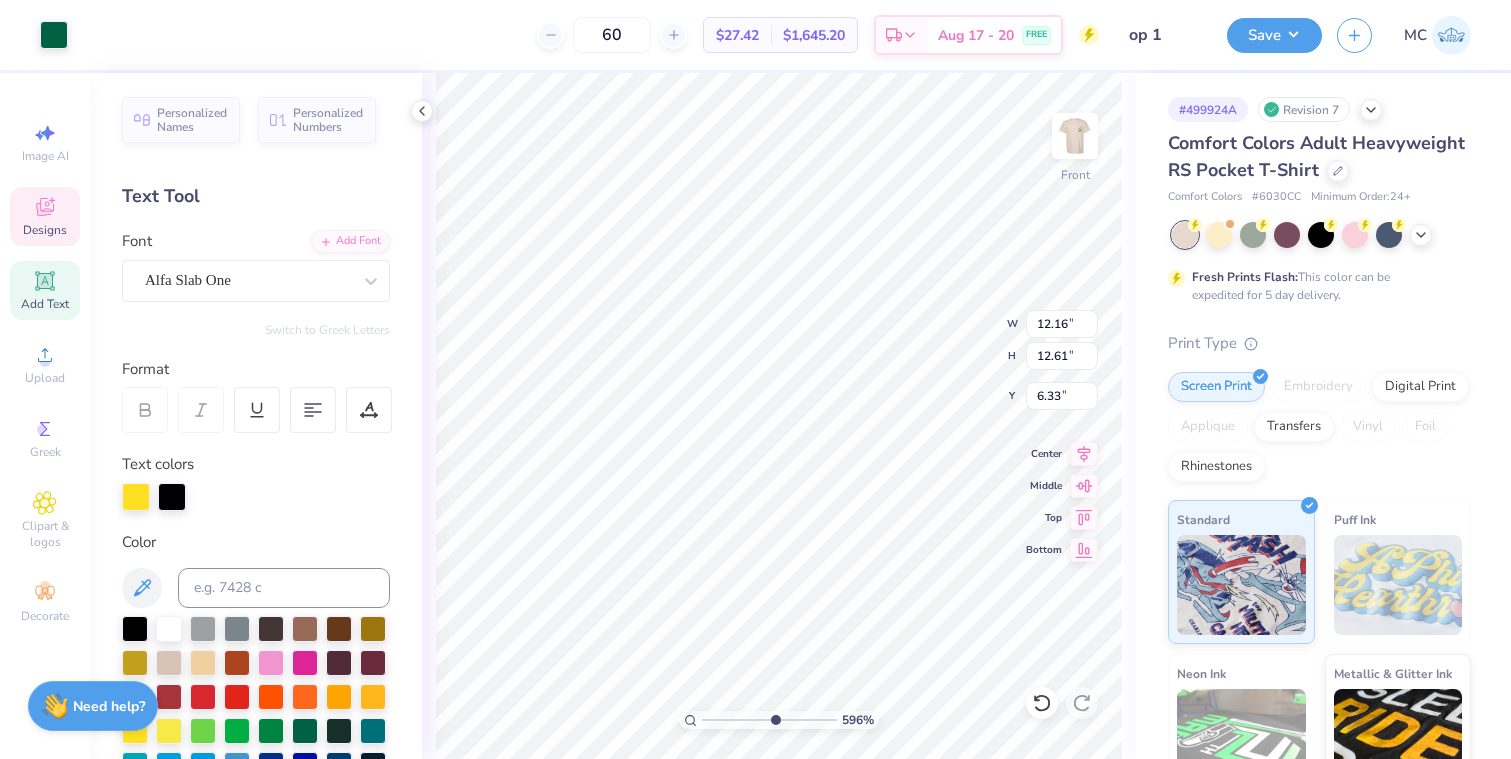 type on "6.33" 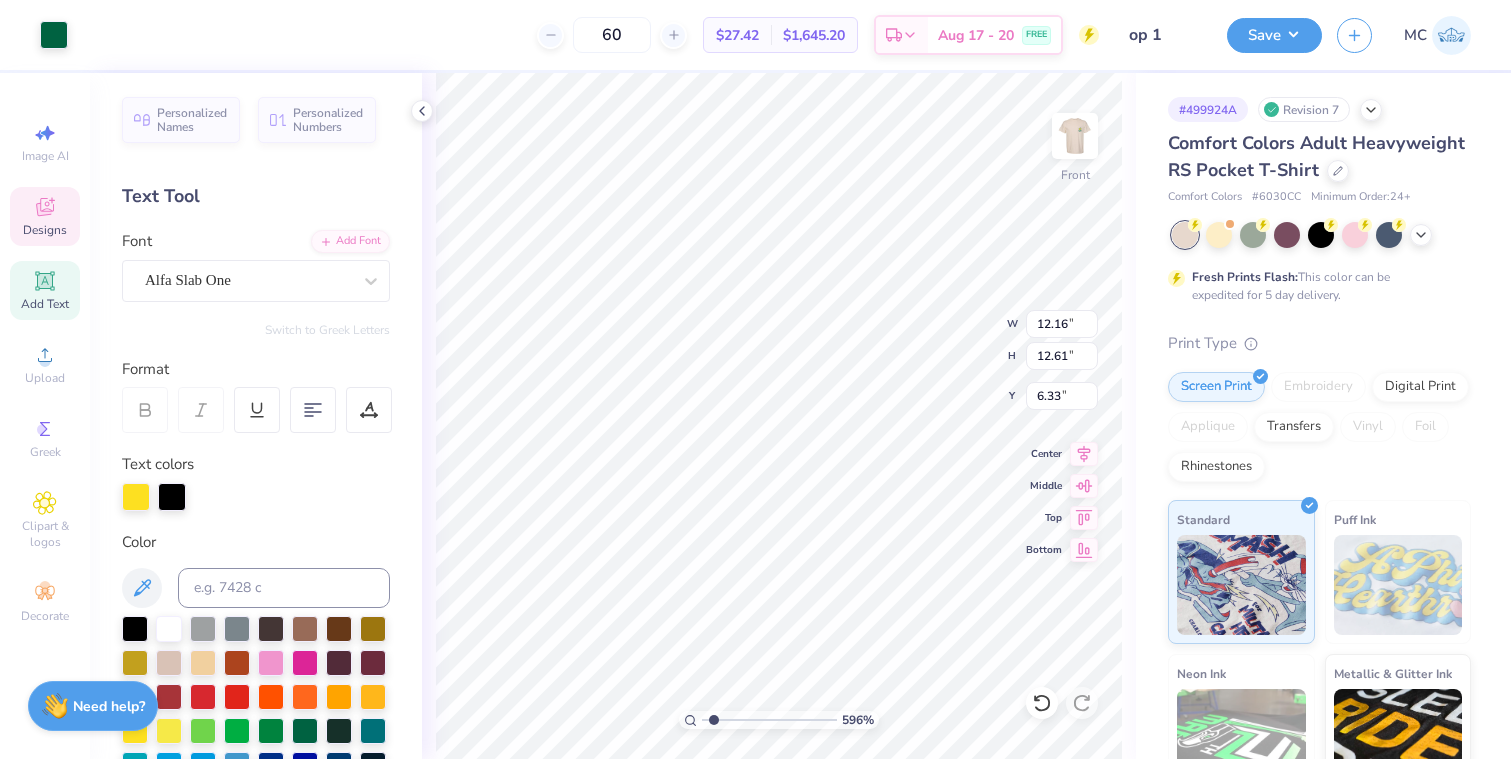 type on "1.5" 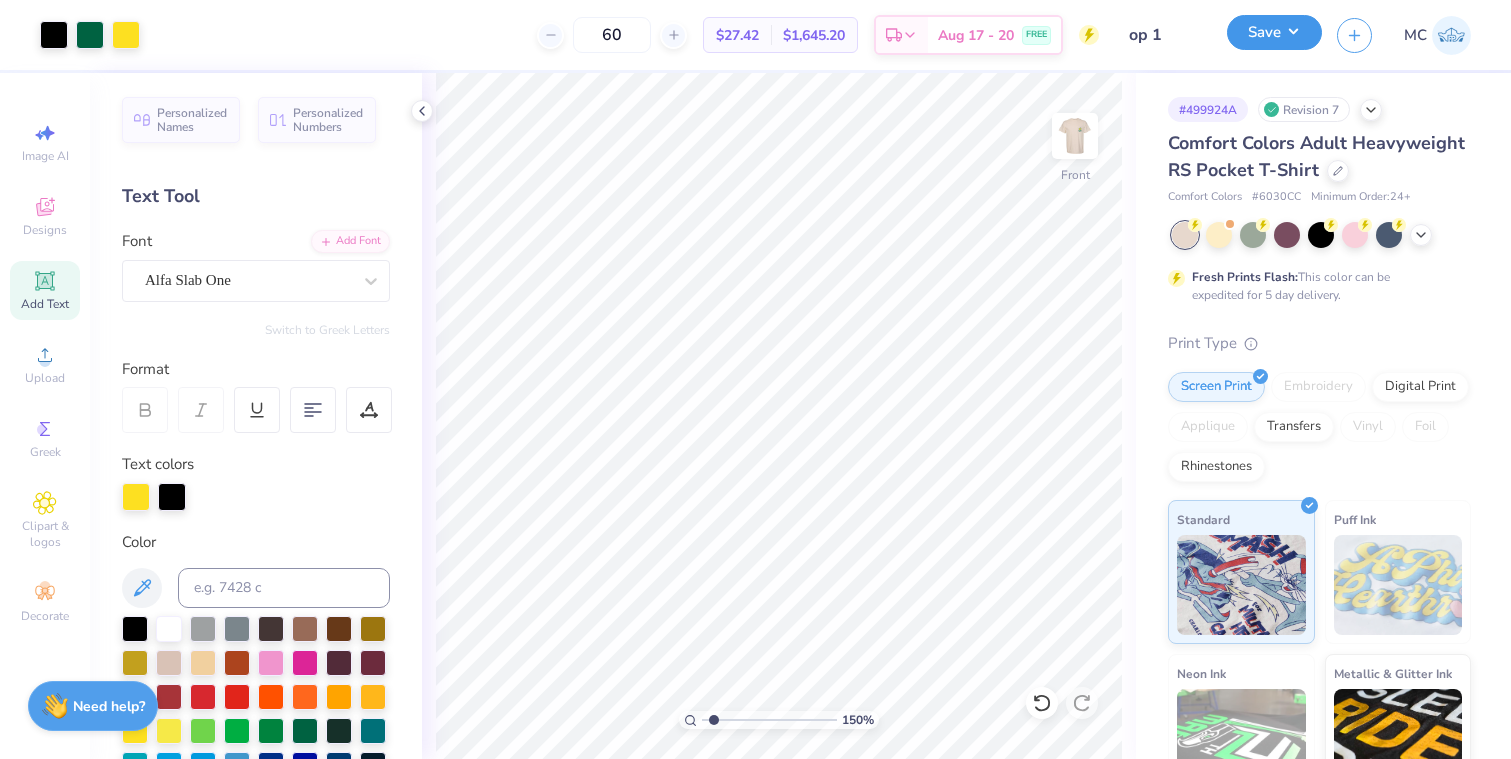 click on "Save" at bounding box center (1274, 32) 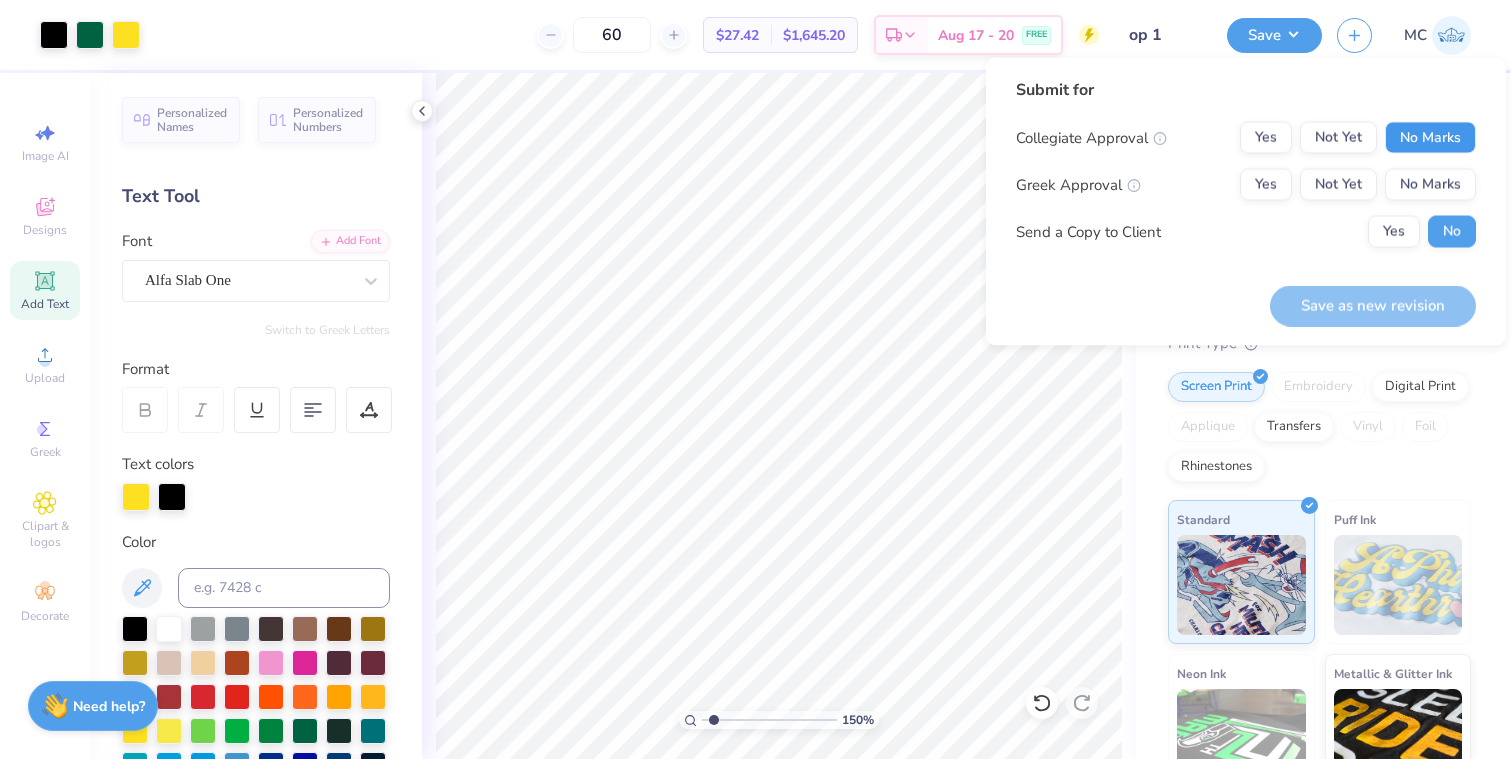 click on "No Marks" at bounding box center (1430, 138) 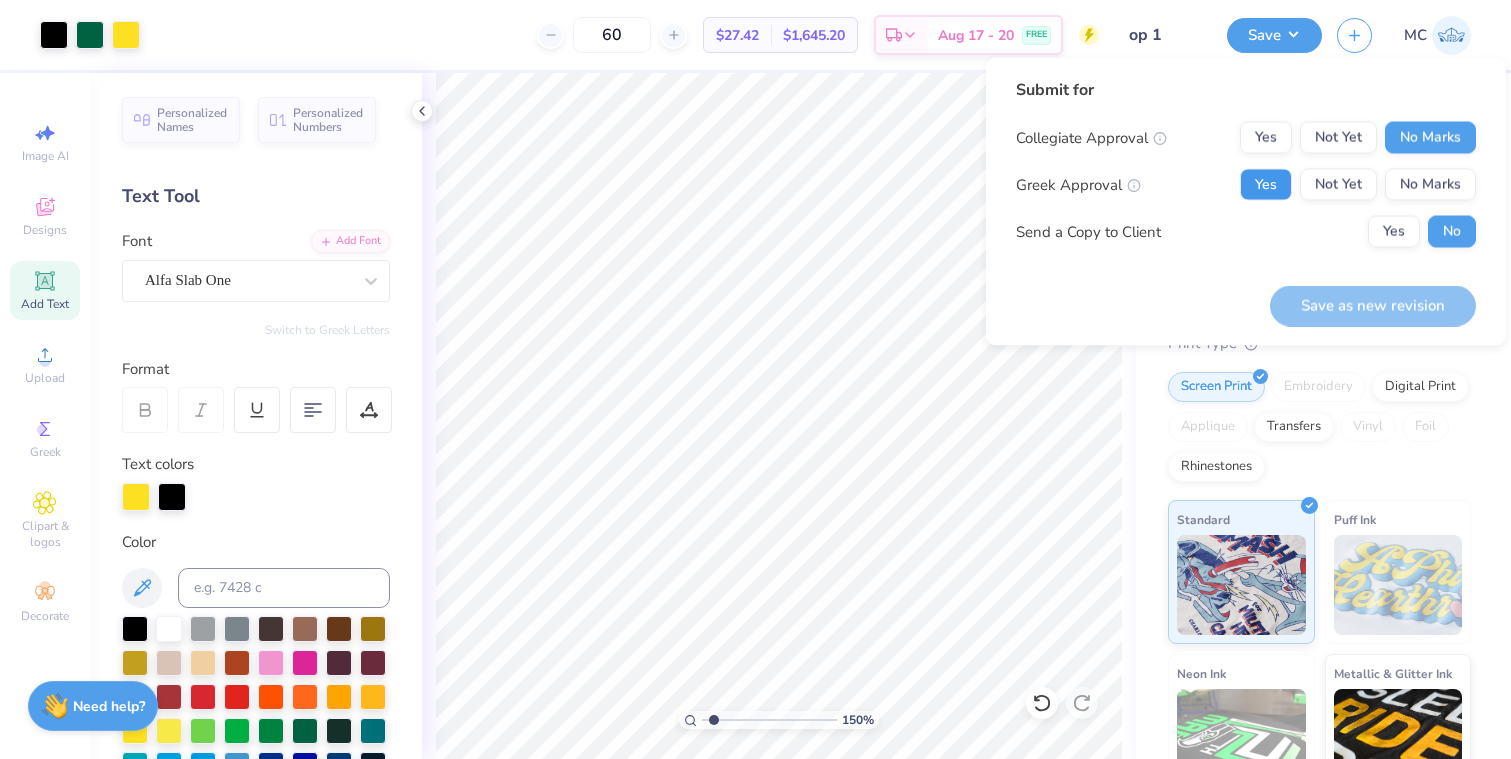 click on "Yes" at bounding box center (1266, 185) 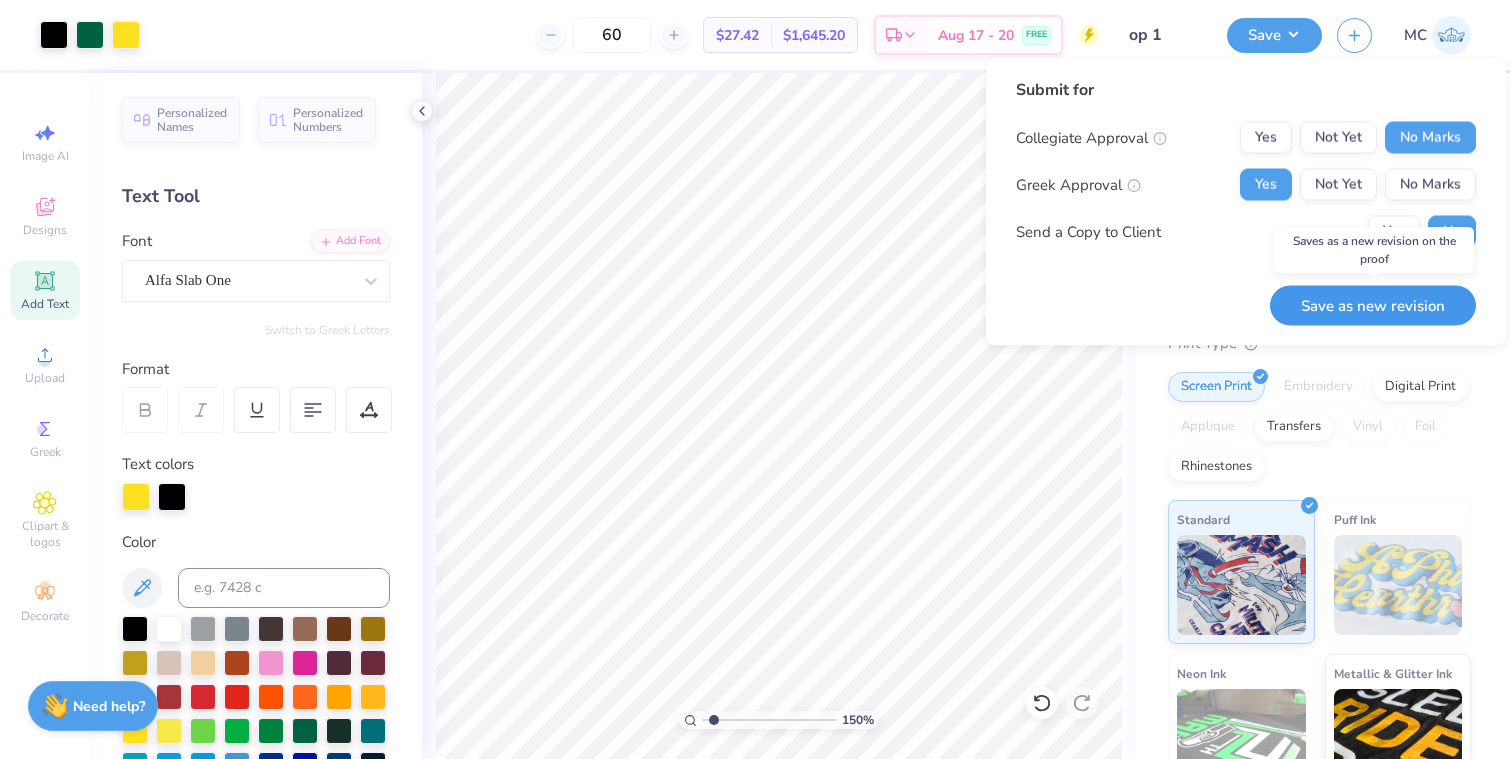 click on "Save as new revision" at bounding box center [1373, 305] 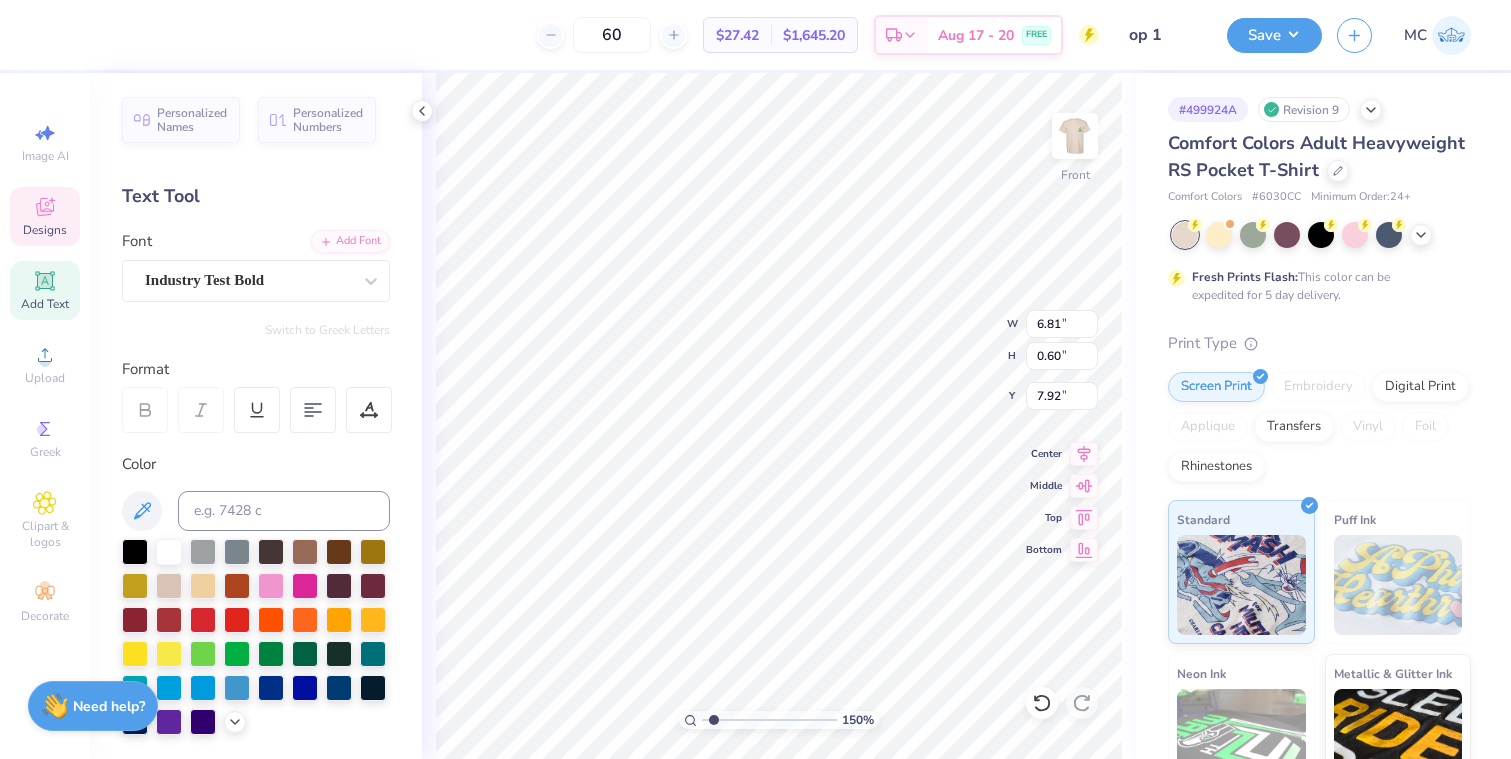 type on "7.96" 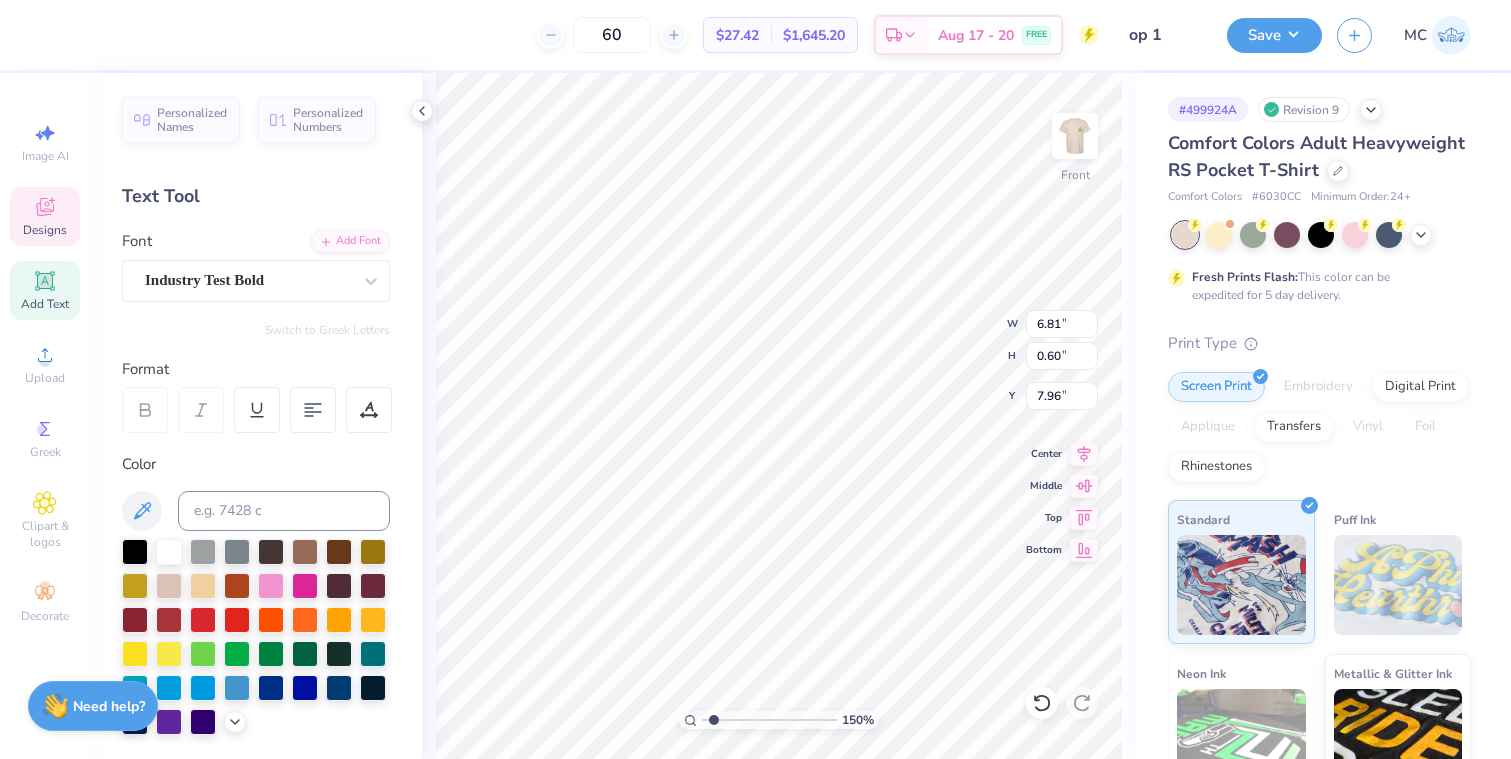 type on "10.67" 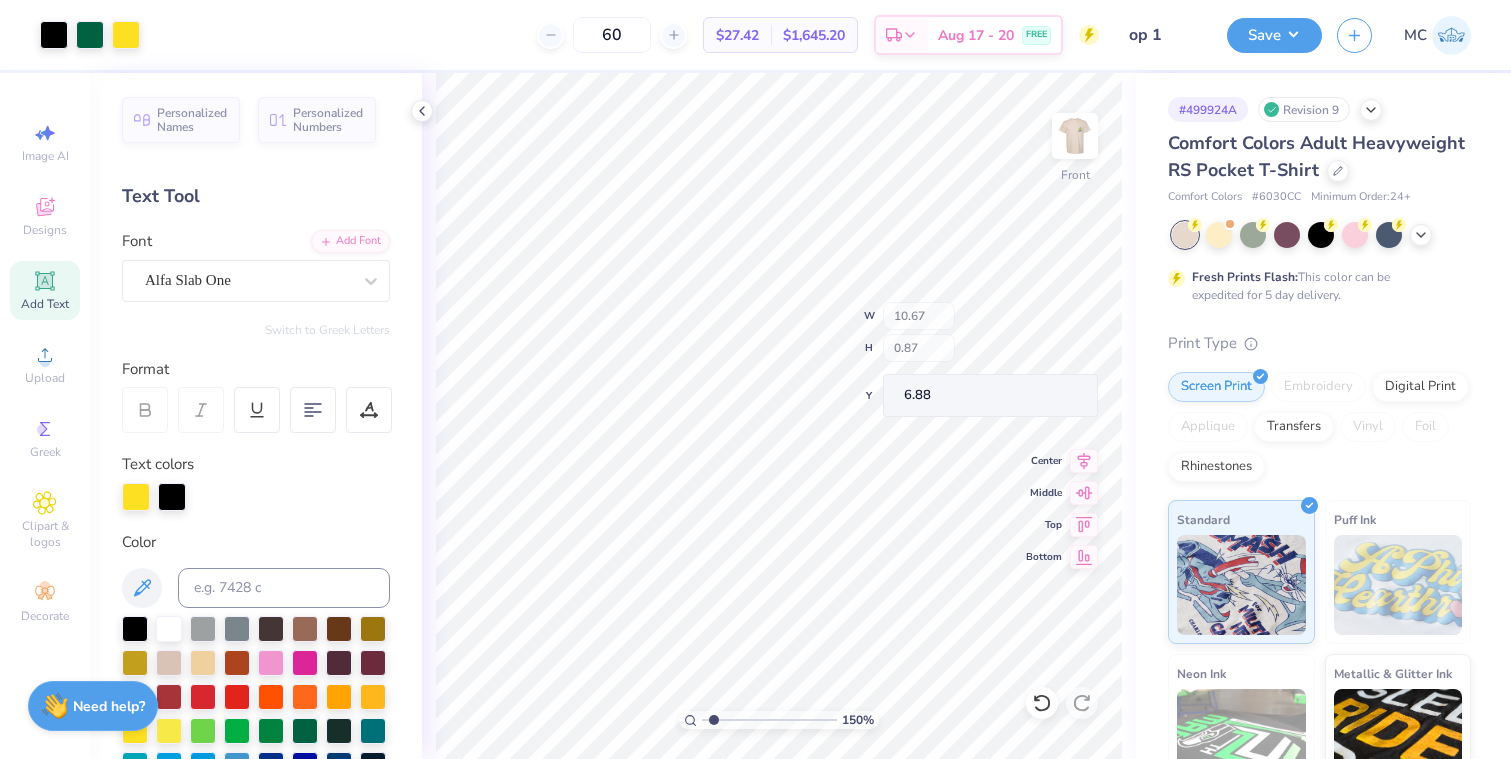type on "12.16" 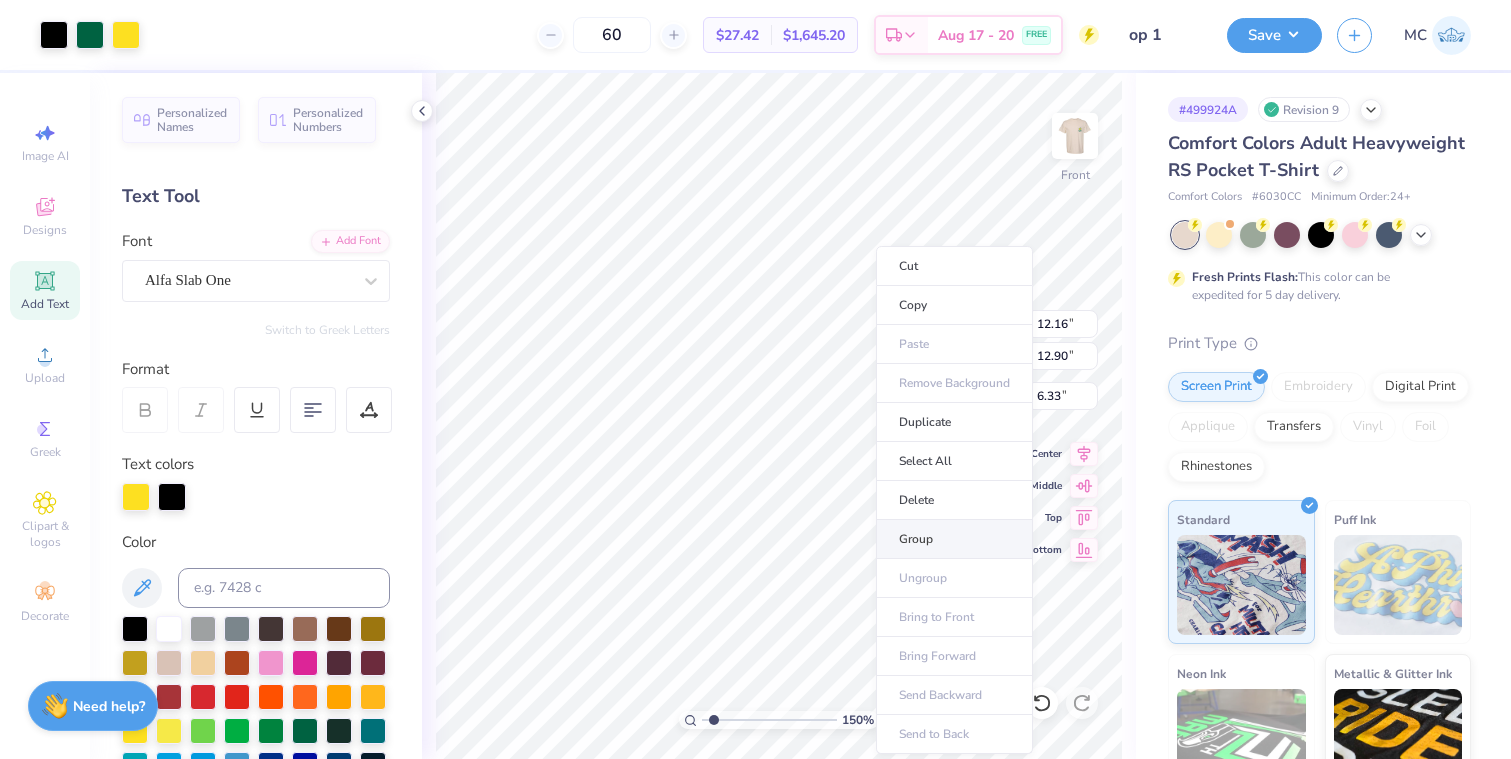 click on "Group" at bounding box center (954, 539) 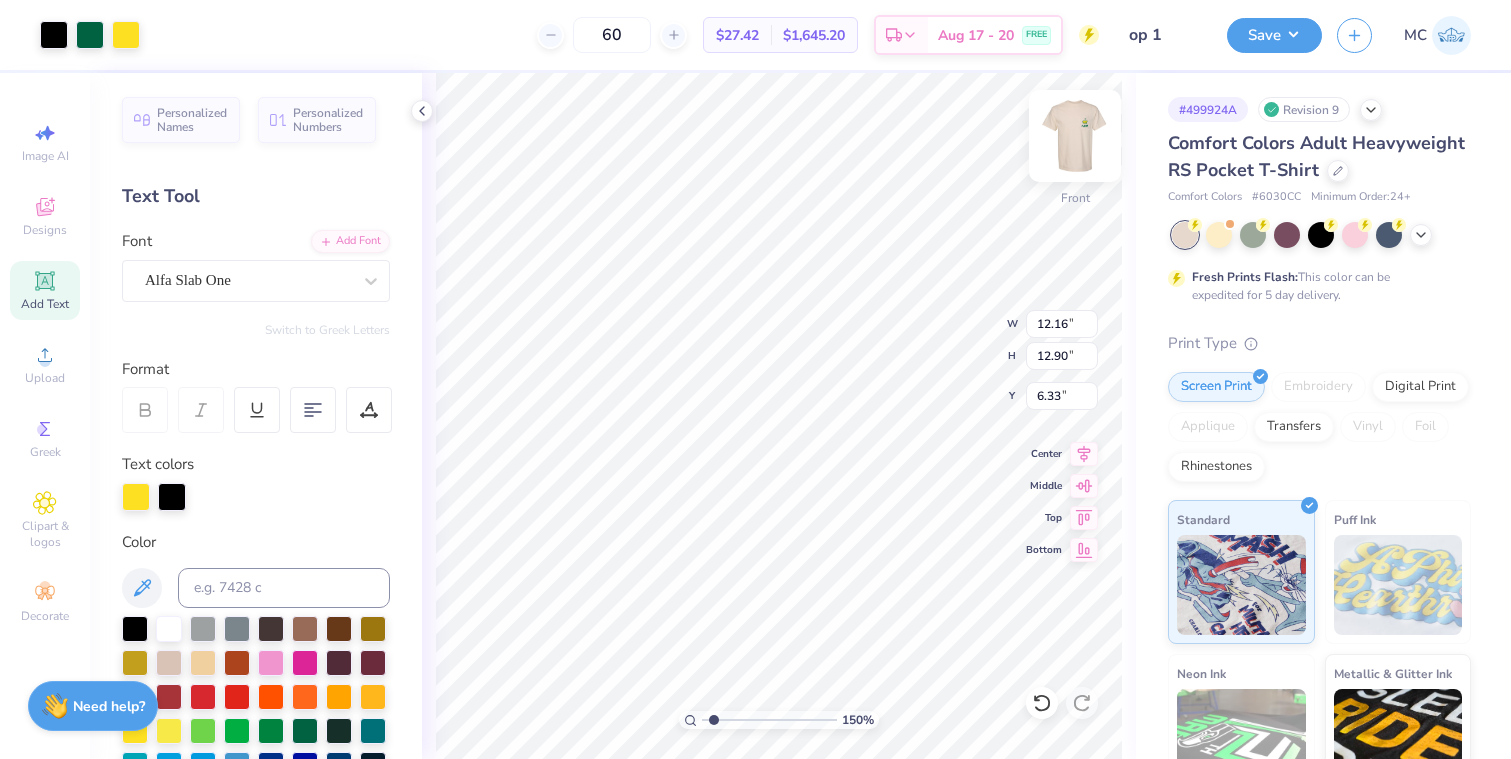 type on "6.86" 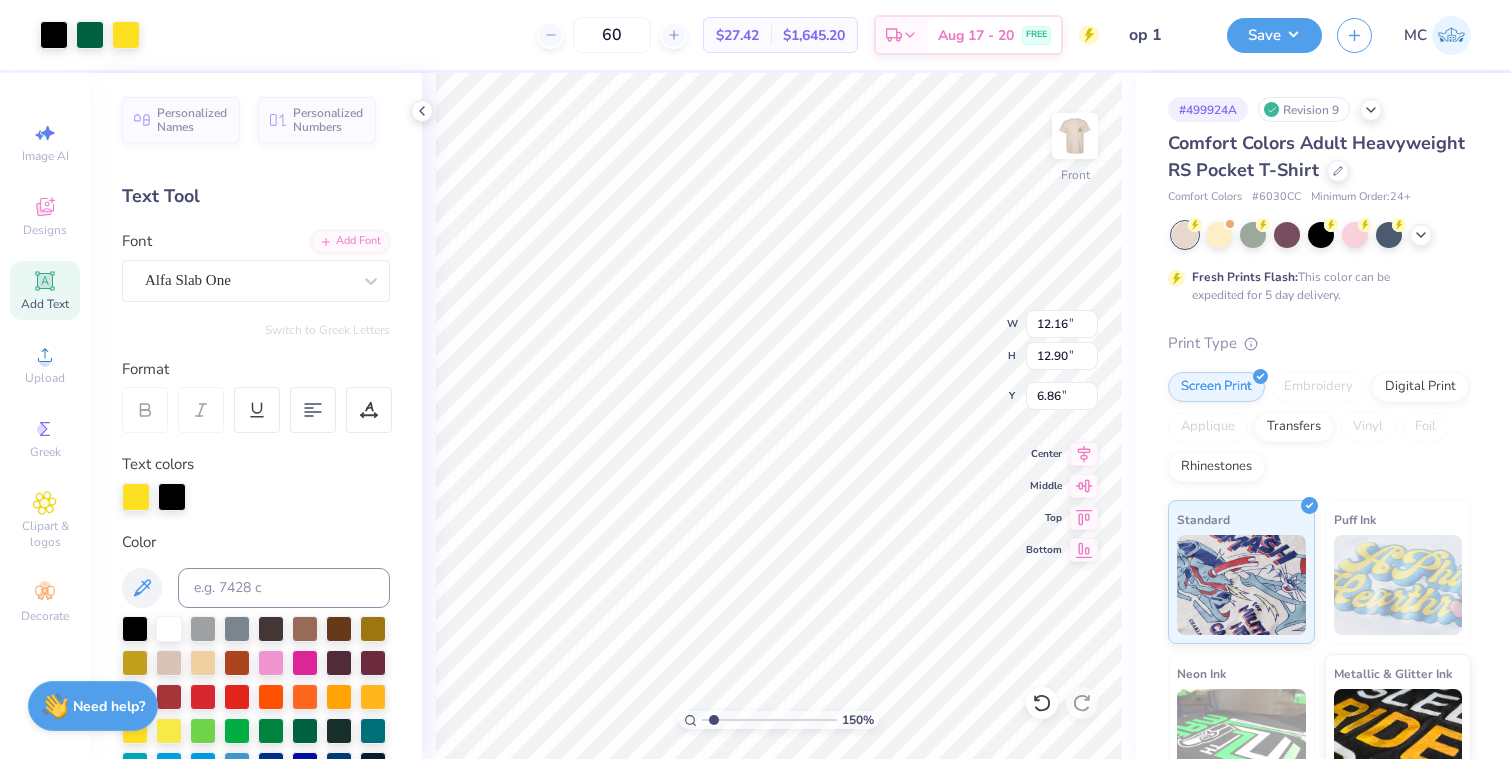 click on "150  % Front W 12.16 12.16 " H 12.90 12.90 " Y 6.86 6.86 " Center Middle Top Bottom" at bounding box center (779, 416) 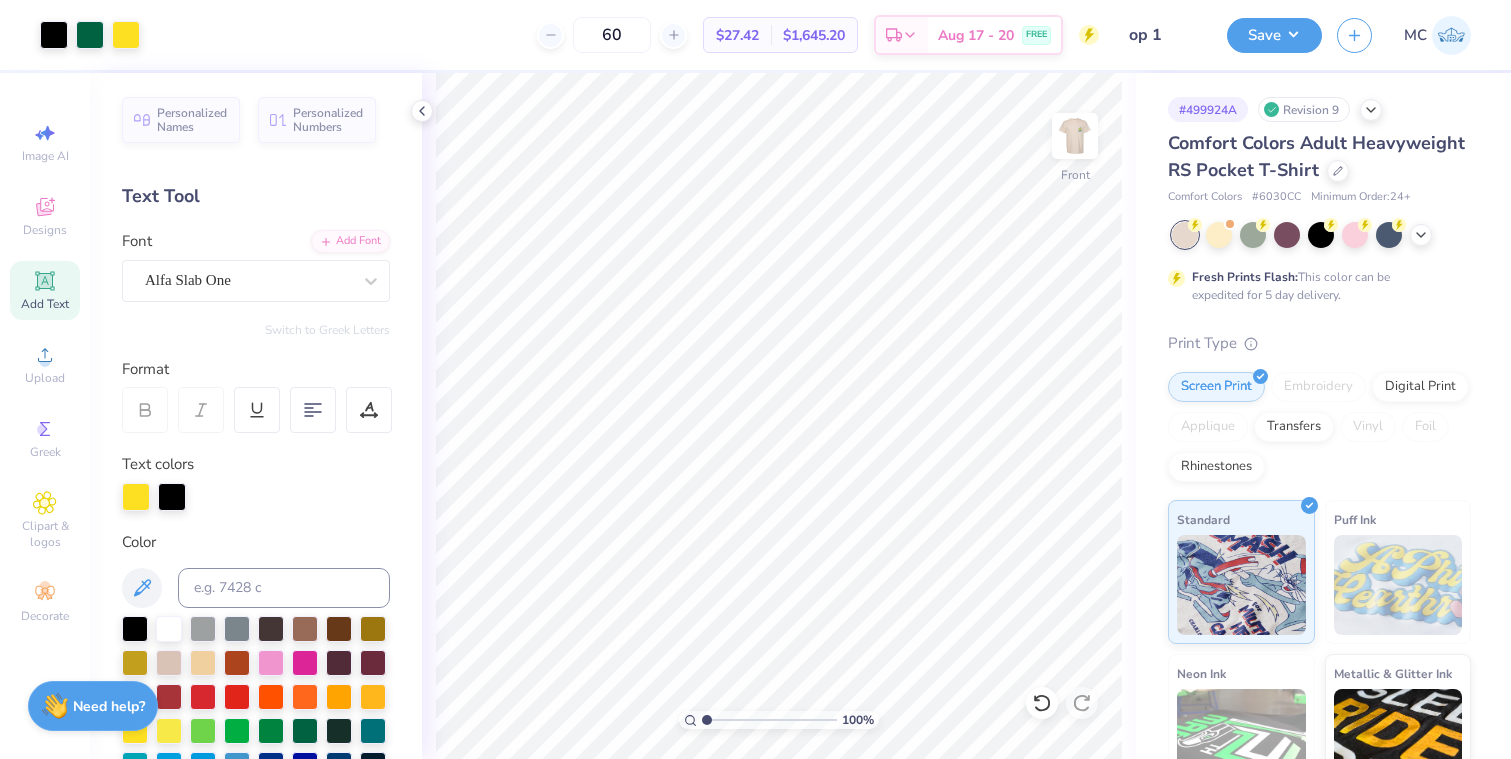 drag, startPoint x: 715, startPoint y: 721, endPoint x: 684, endPoint y: 721, distance: 31 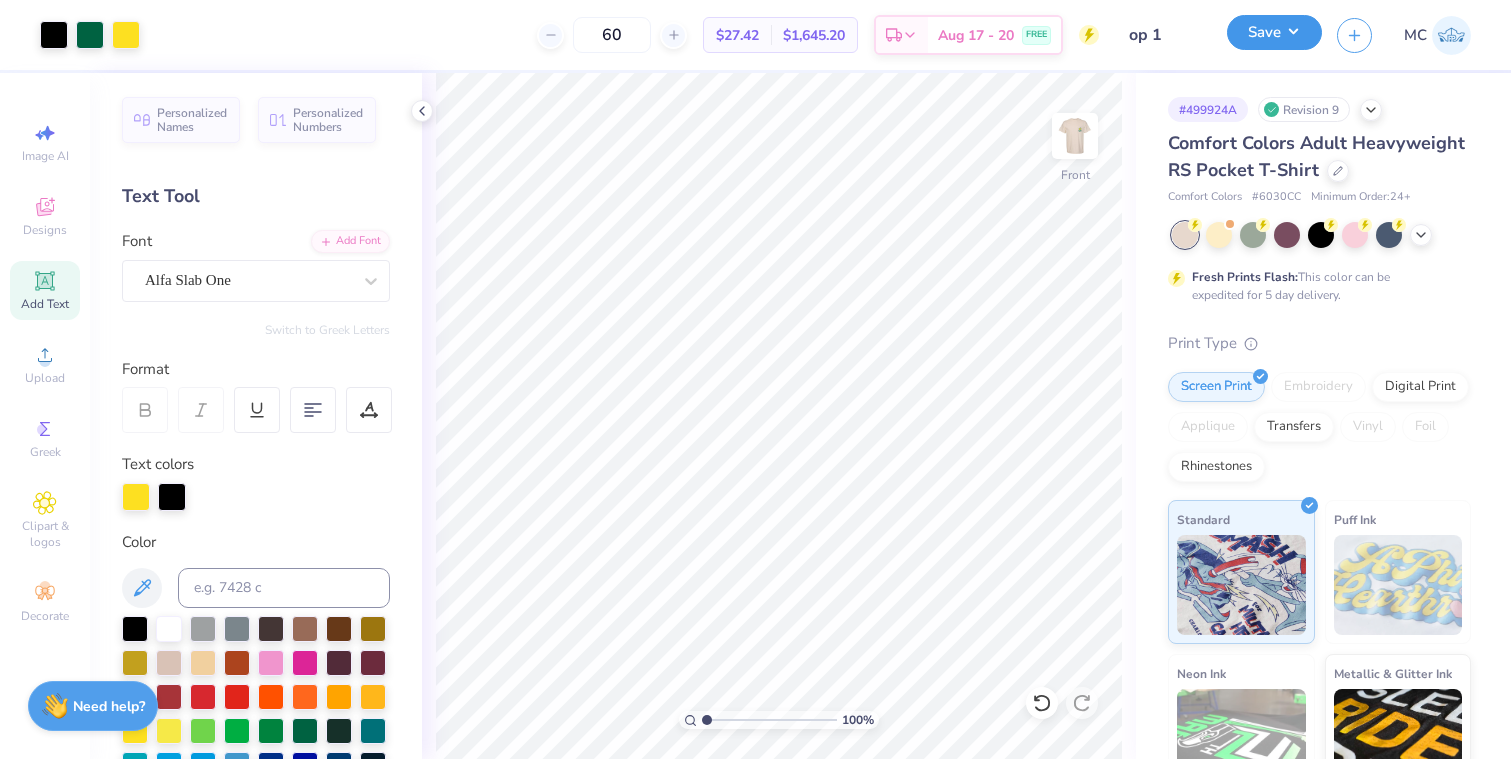 click on "Save" at bounding box center [1274, 32] 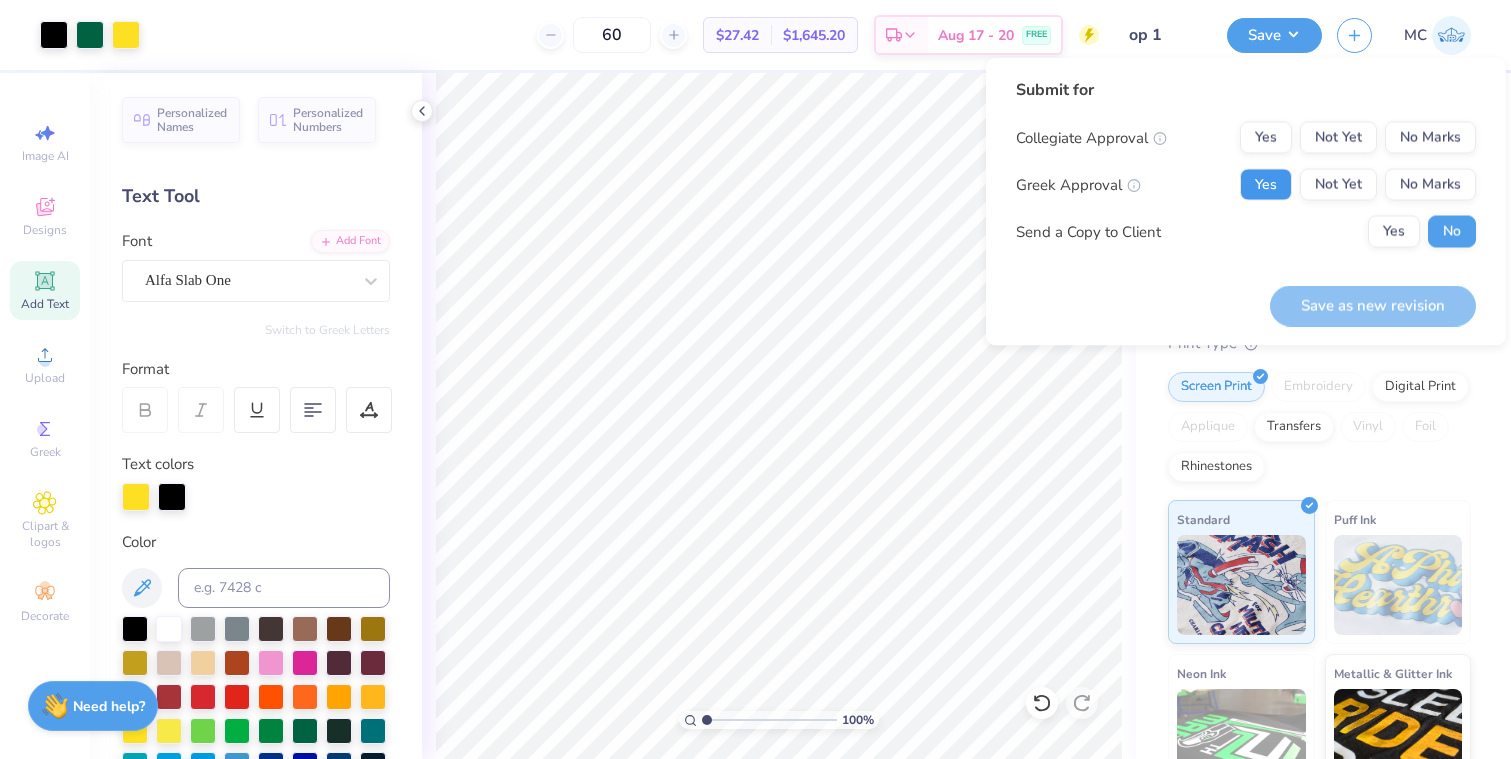 click on "Yes" at bounding box center [1266, 185] 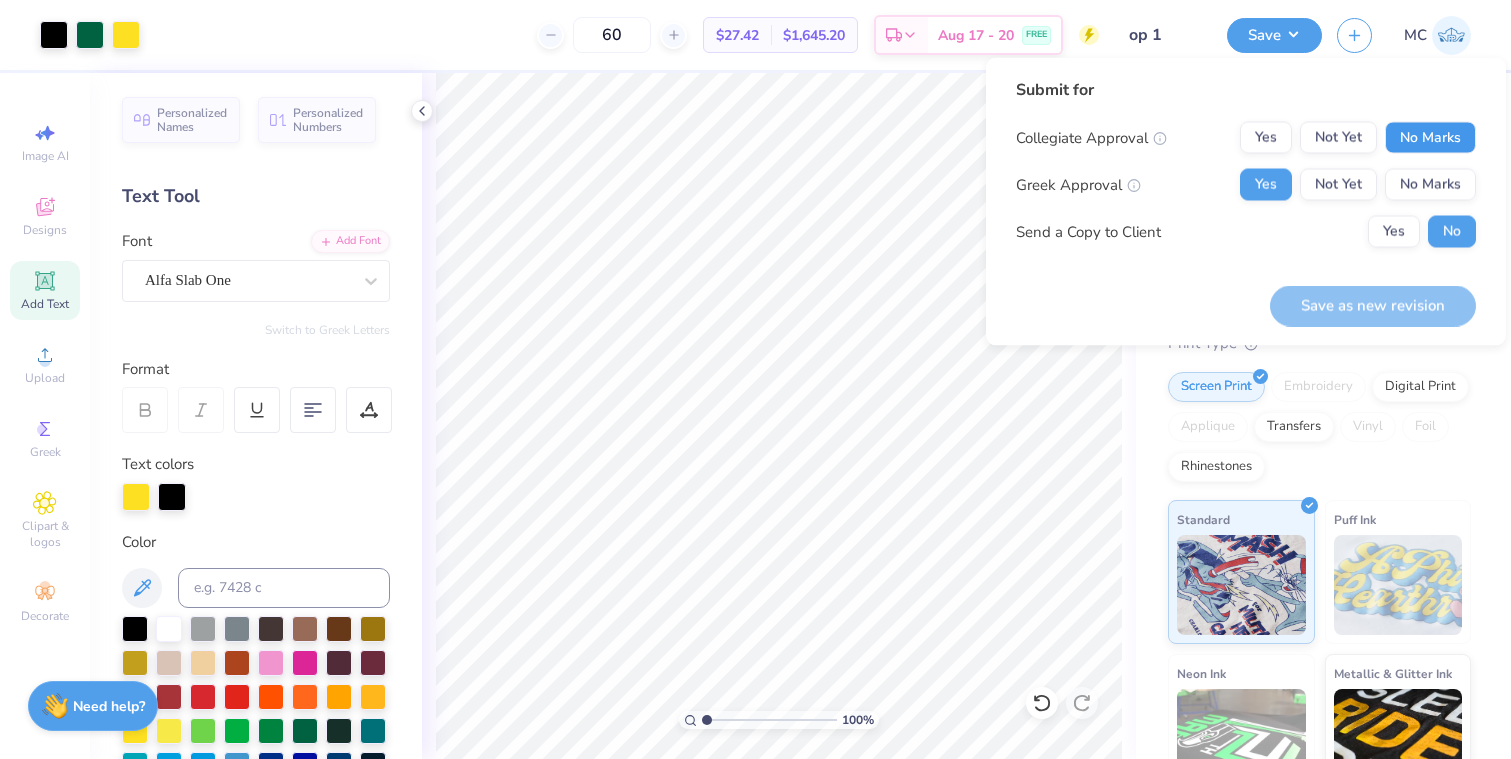 click on "No Marks" at bounding box center [1430, 138] 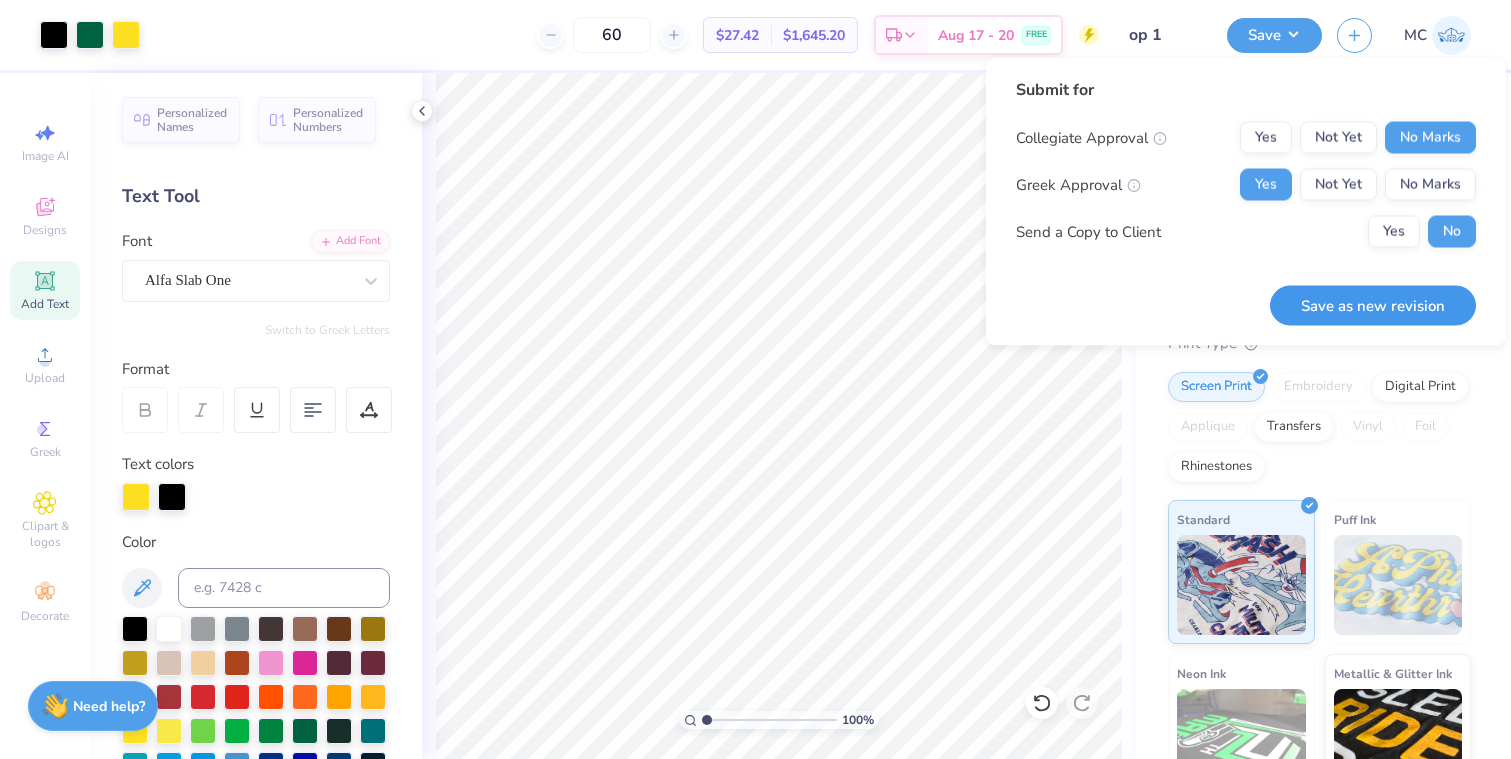 click on "Save as new revision" at bounding box center (1373, 305) 